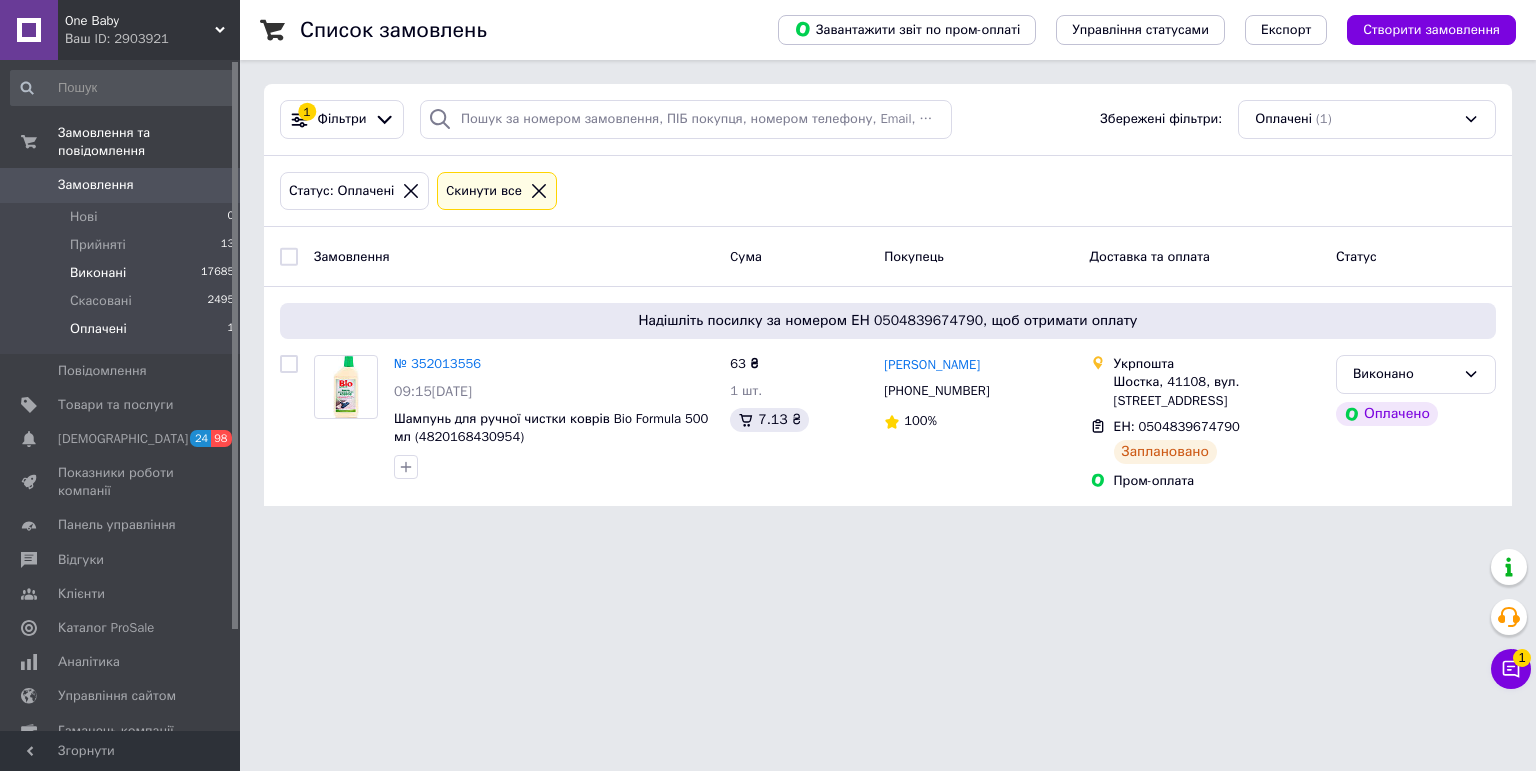 scroll, scrollTop: 0, scrollLeft: 0, axis: both 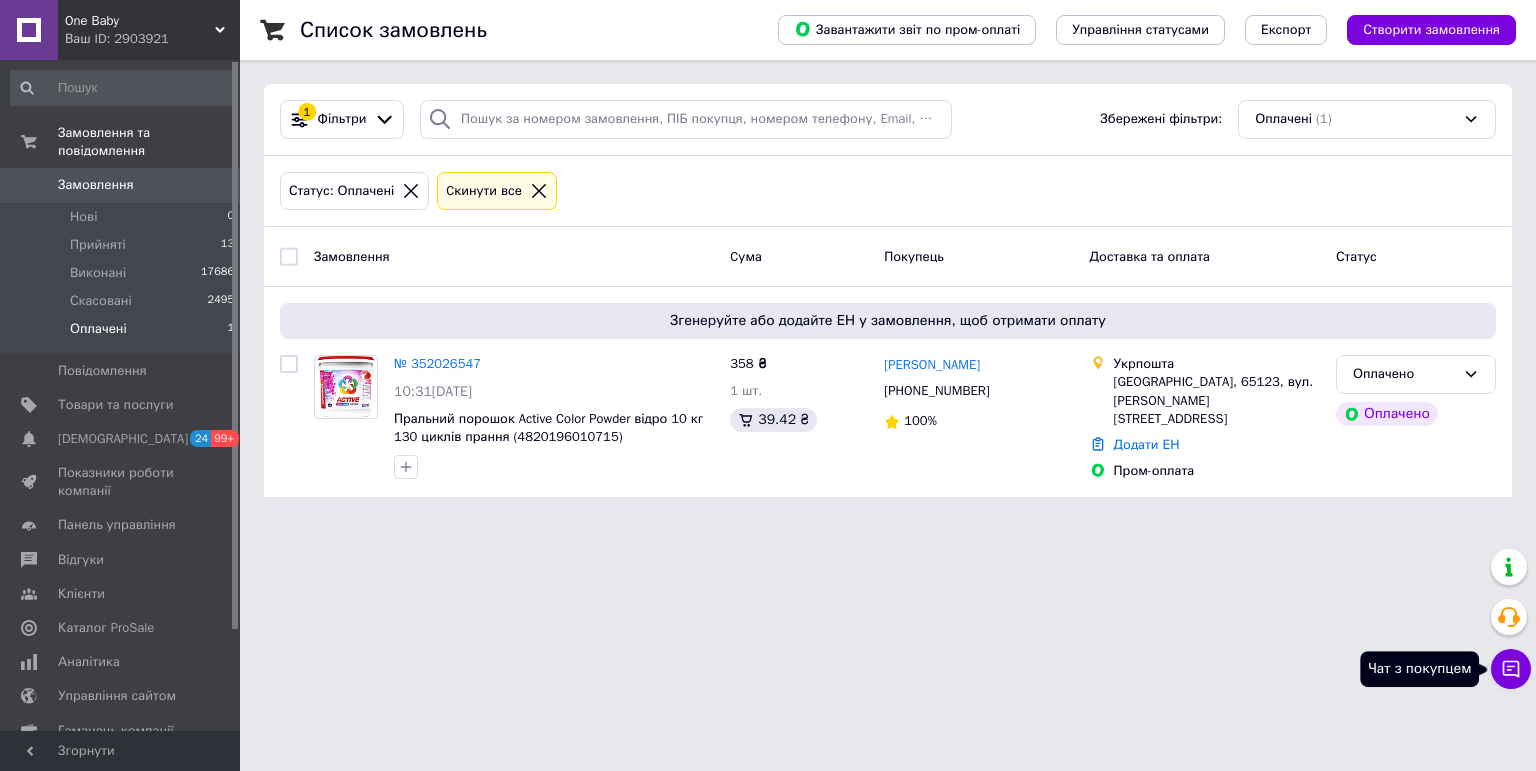 click 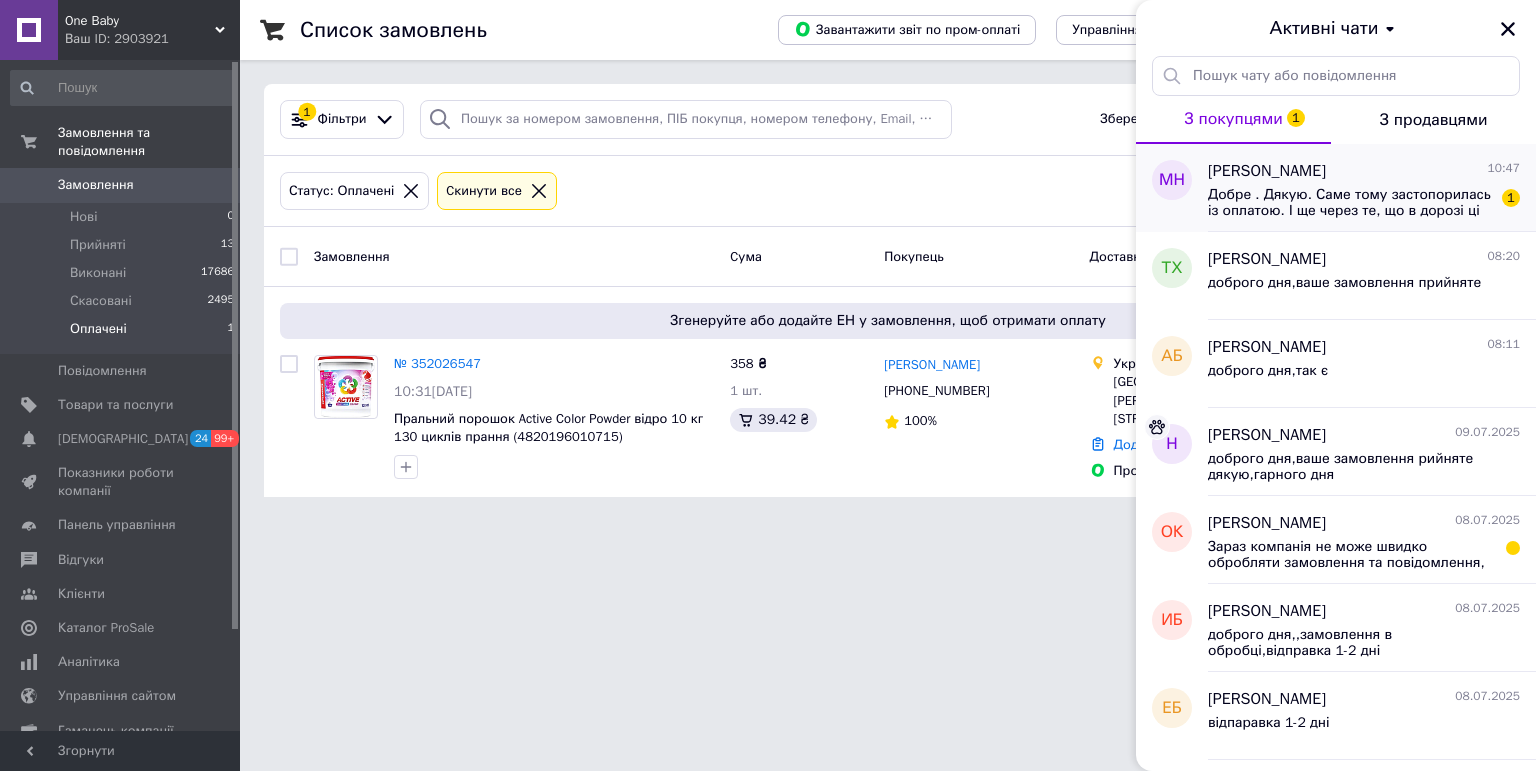 click on "МН" at bounding box center (1172, 188) 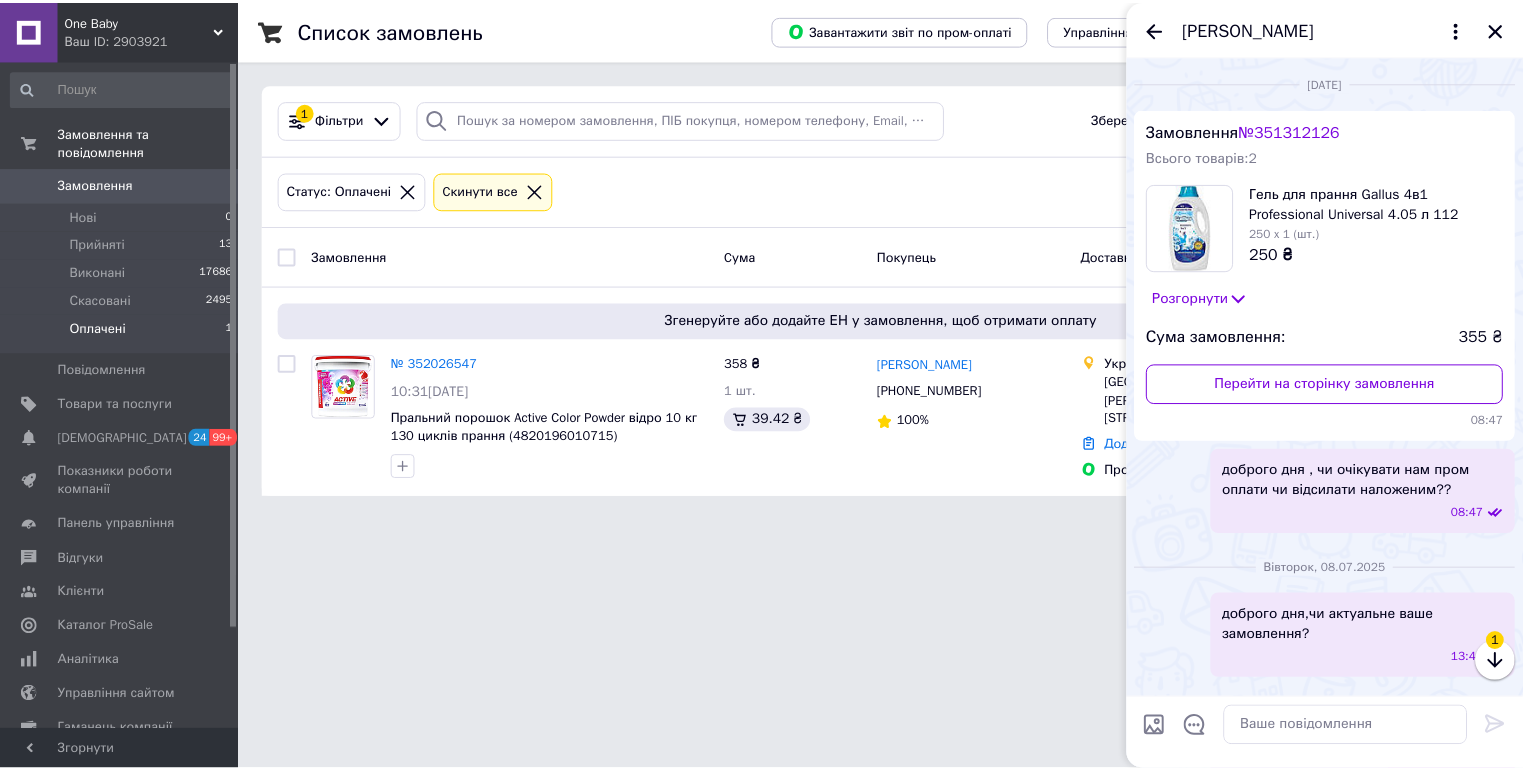 scroll, scrollTop: 622, scrollLeft: 0, axis: vertical 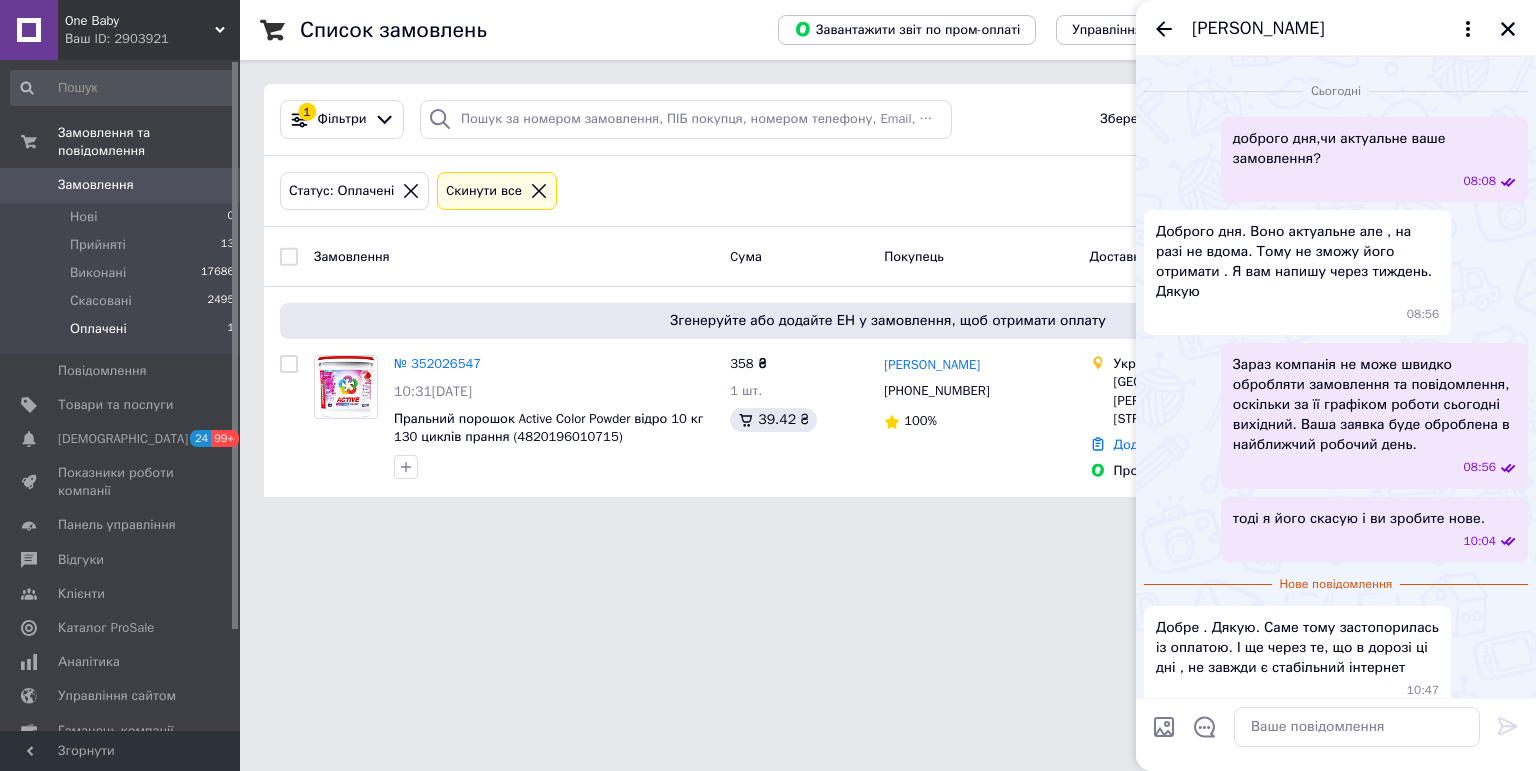 click 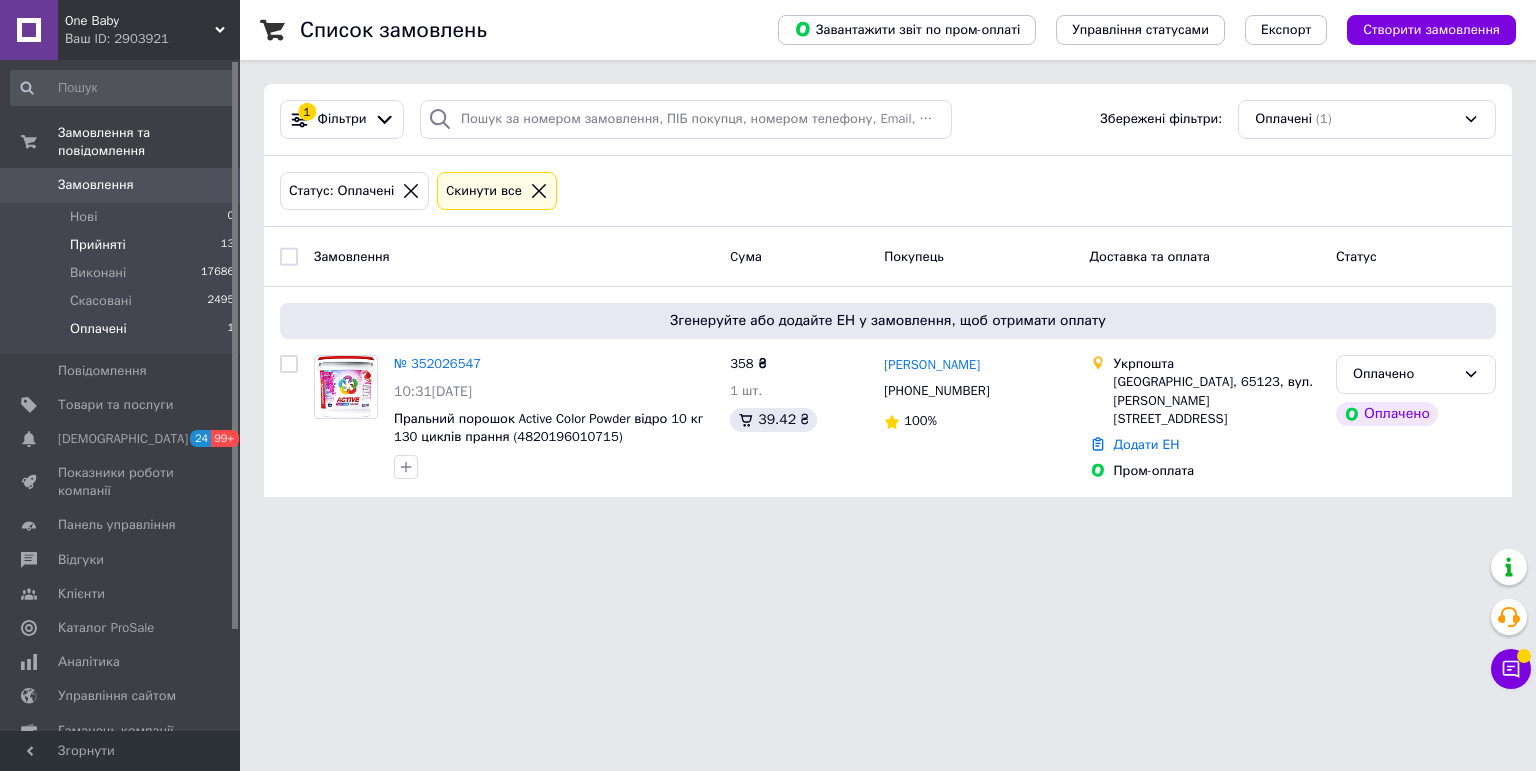 click on "Прийняті" at bounding box center (98, 245) 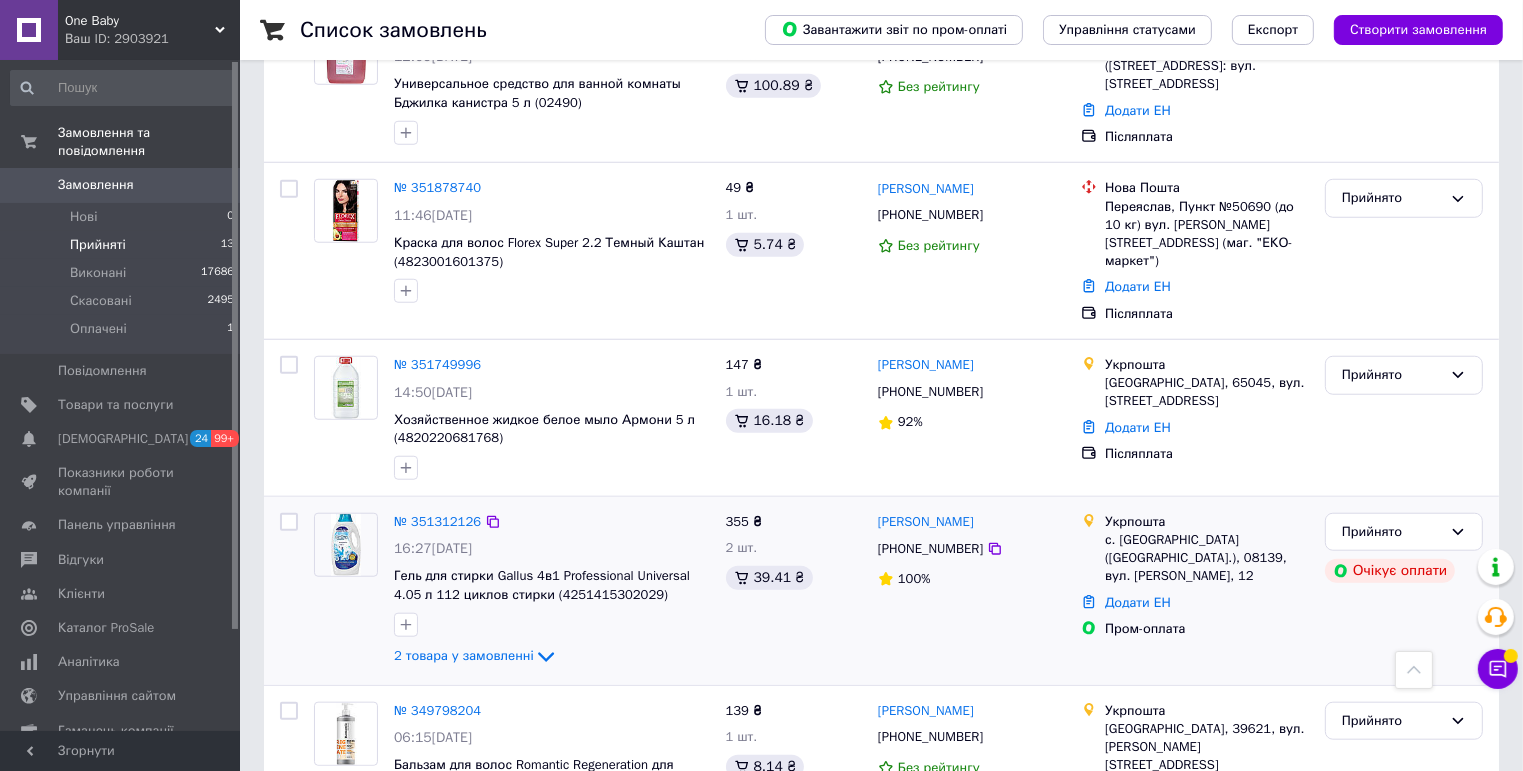 scroll, scrollTop: 1704, scrollLeft: 0, axis: vertical 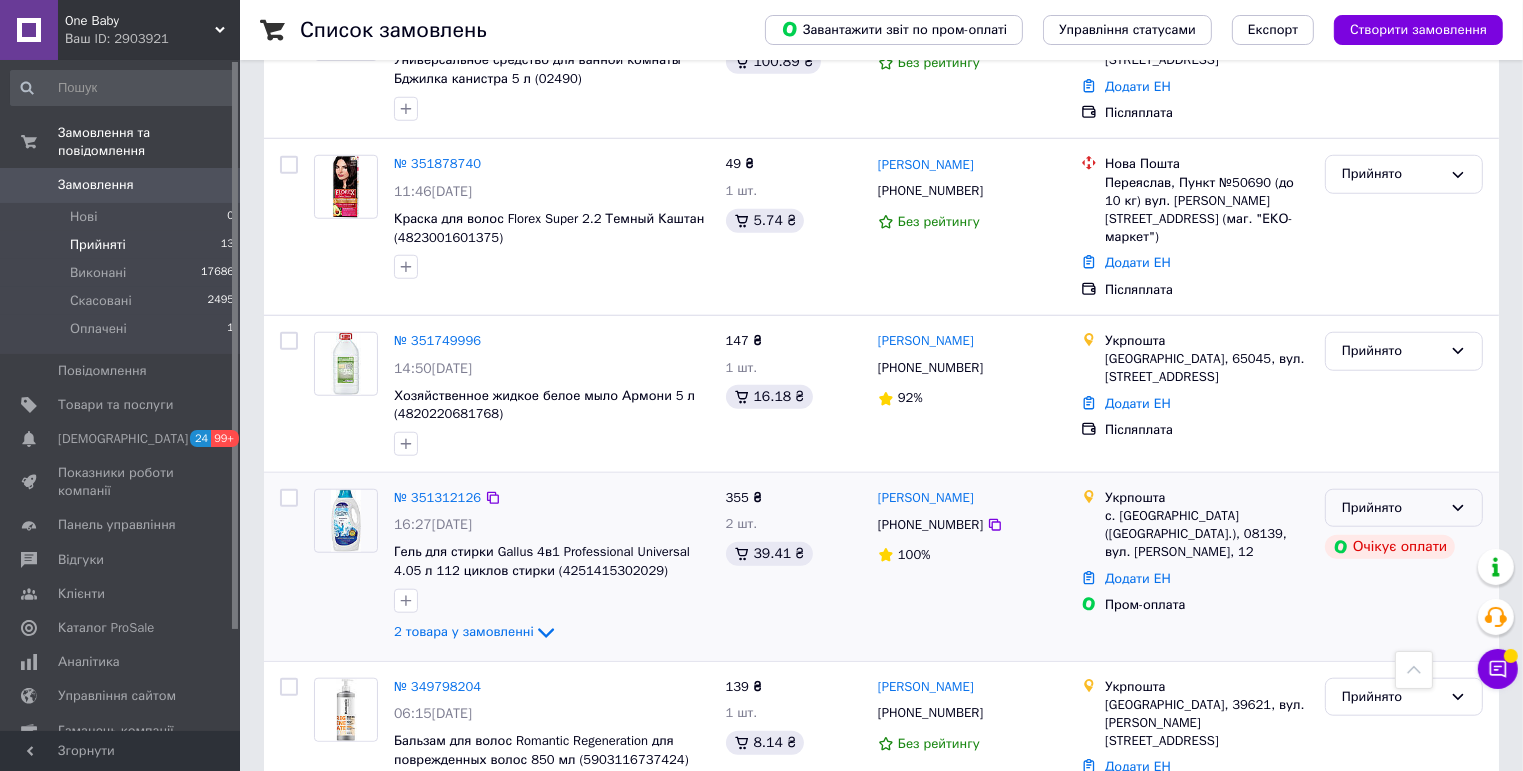 click on "Прийнято" at bounding box center [1392, 508] 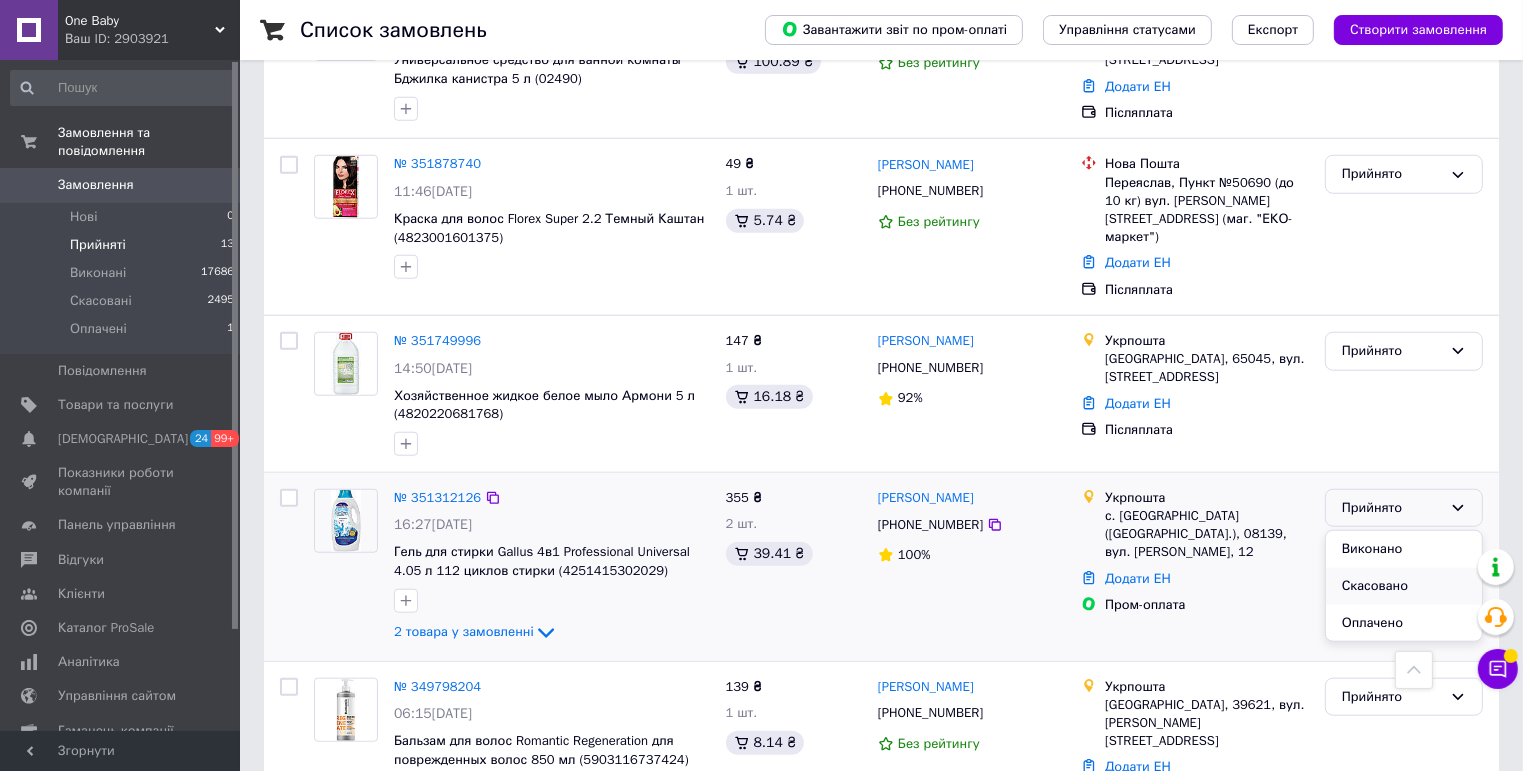 click on "Скасовано" at bounding box center [1404, 586] 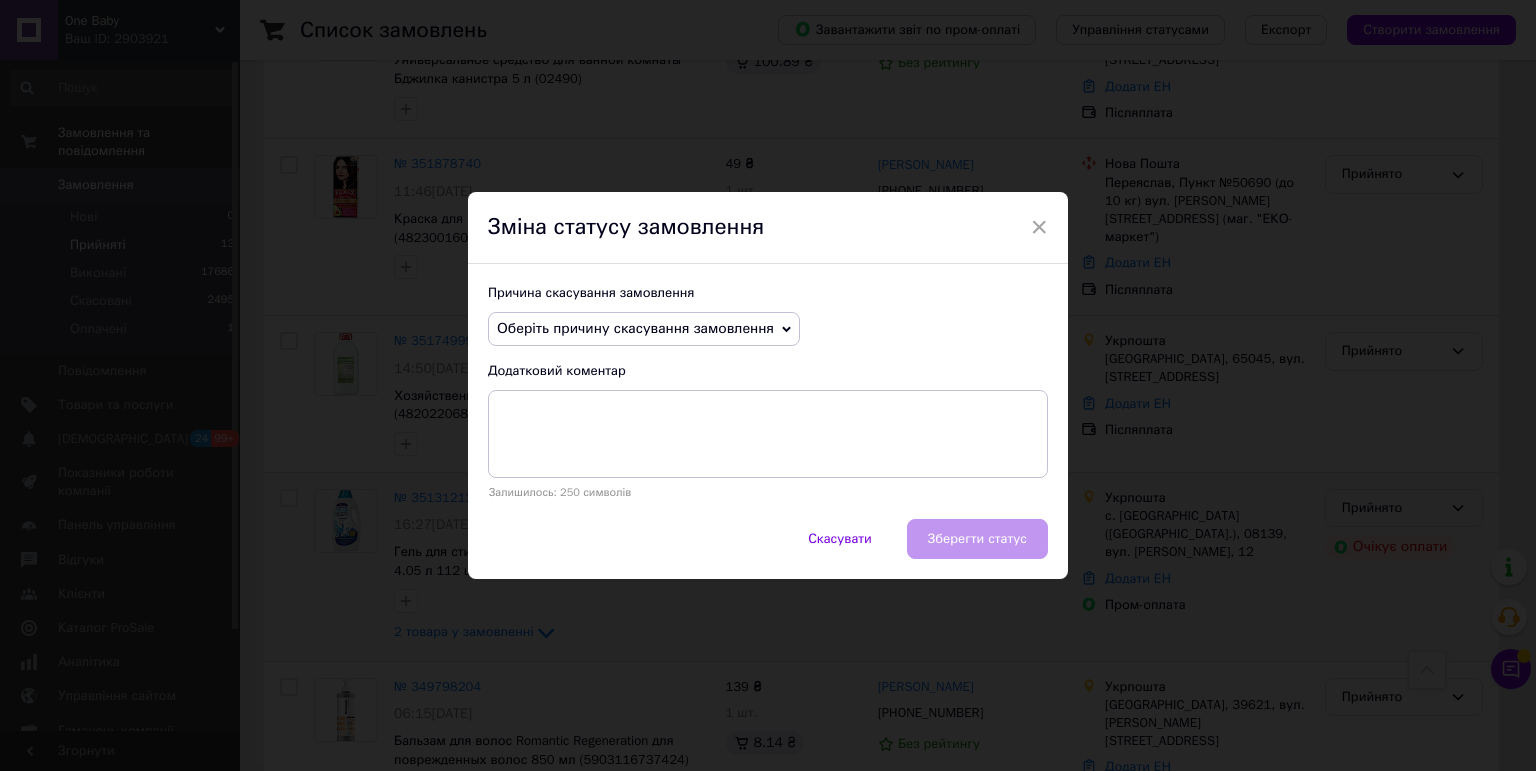 click on "Оберіть причину скасування замовлення" at bounding box center [635, 328] 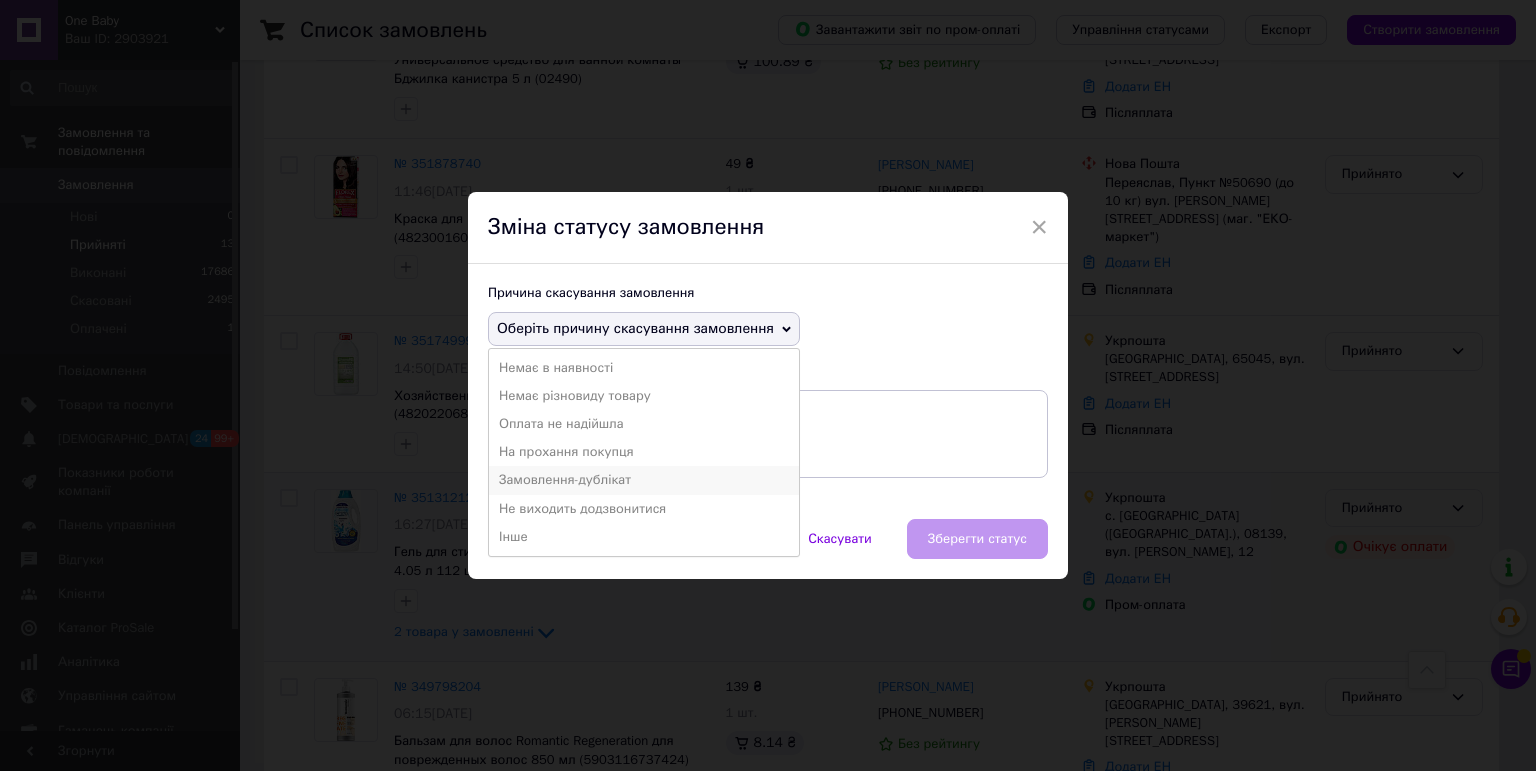 click on "Замовлення-дублікат" at bounding box center [644, 480] 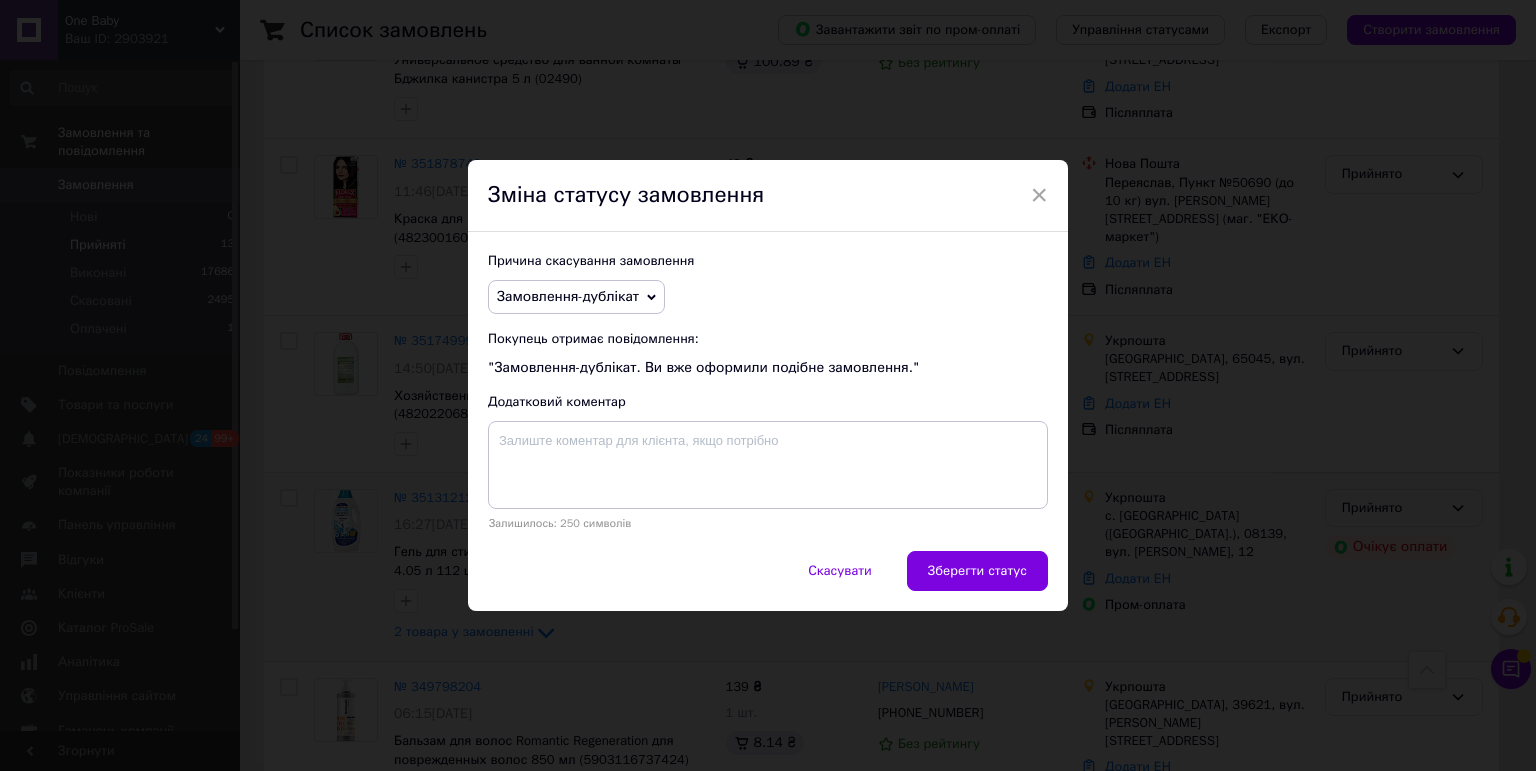 click on "Зберегти статус" at bounding box center (977, 571) 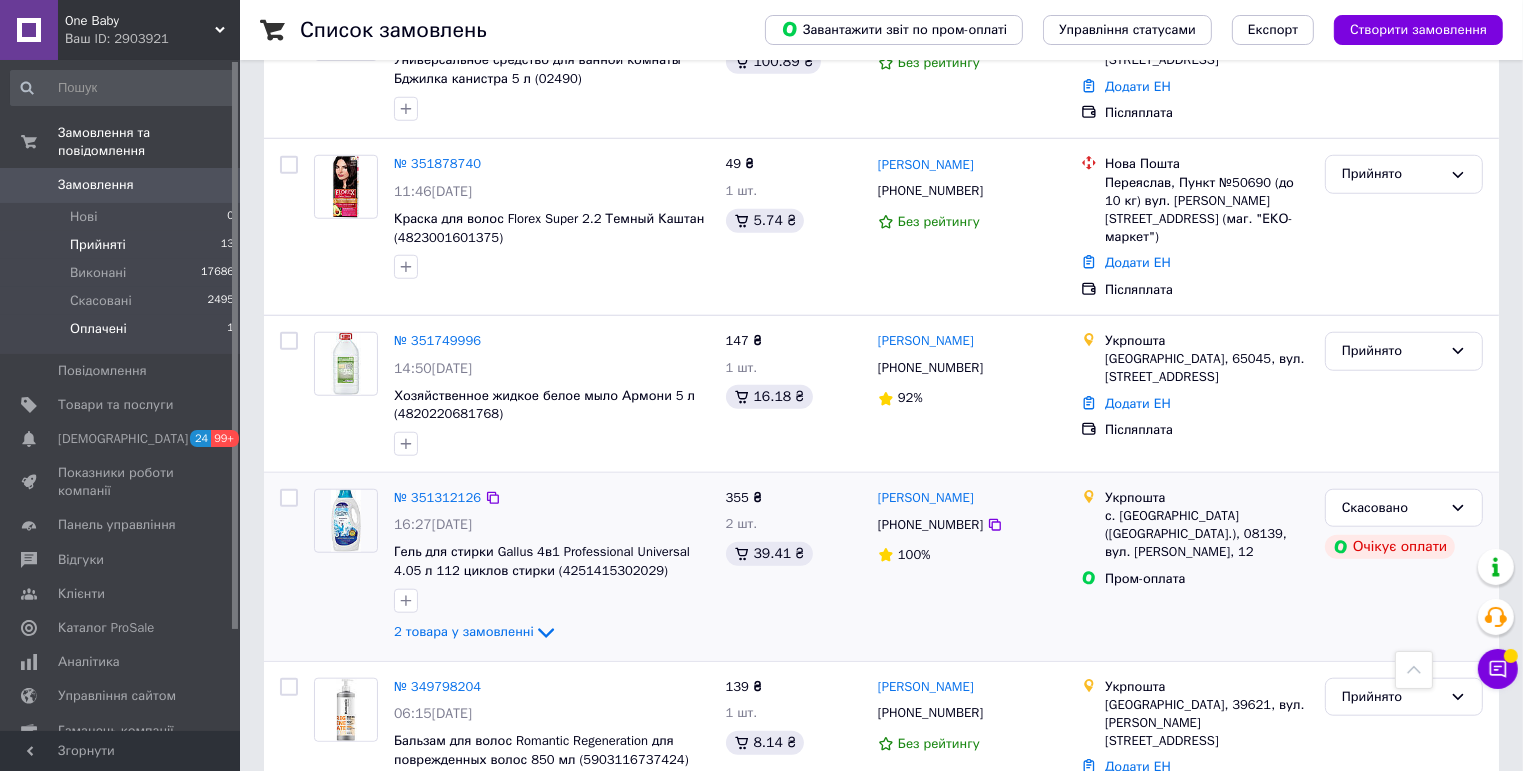 click on "Оплачені" at bounding box center [98, 329] 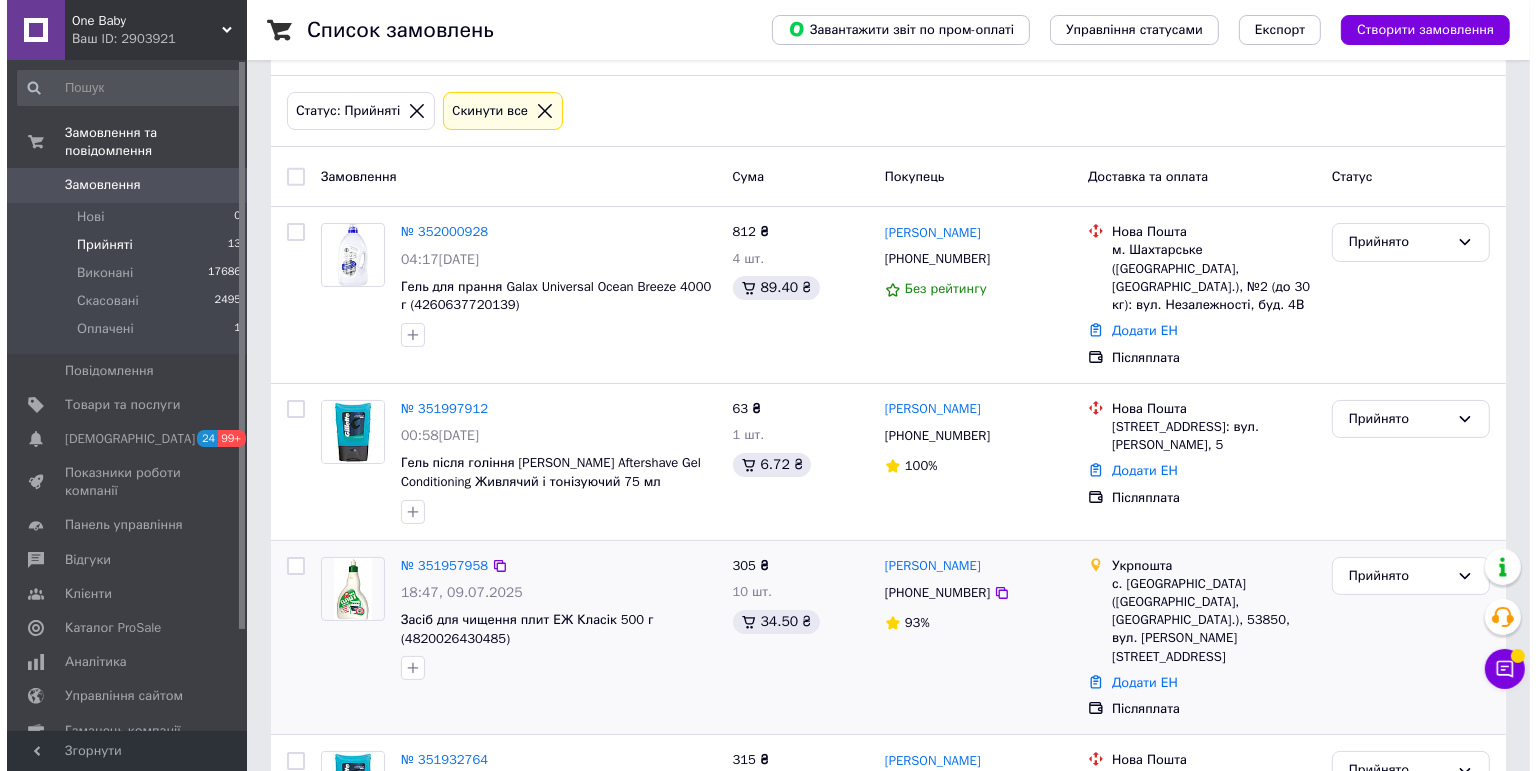 scroll, scrollTop: 0, scrollLeft: 0, axis: both 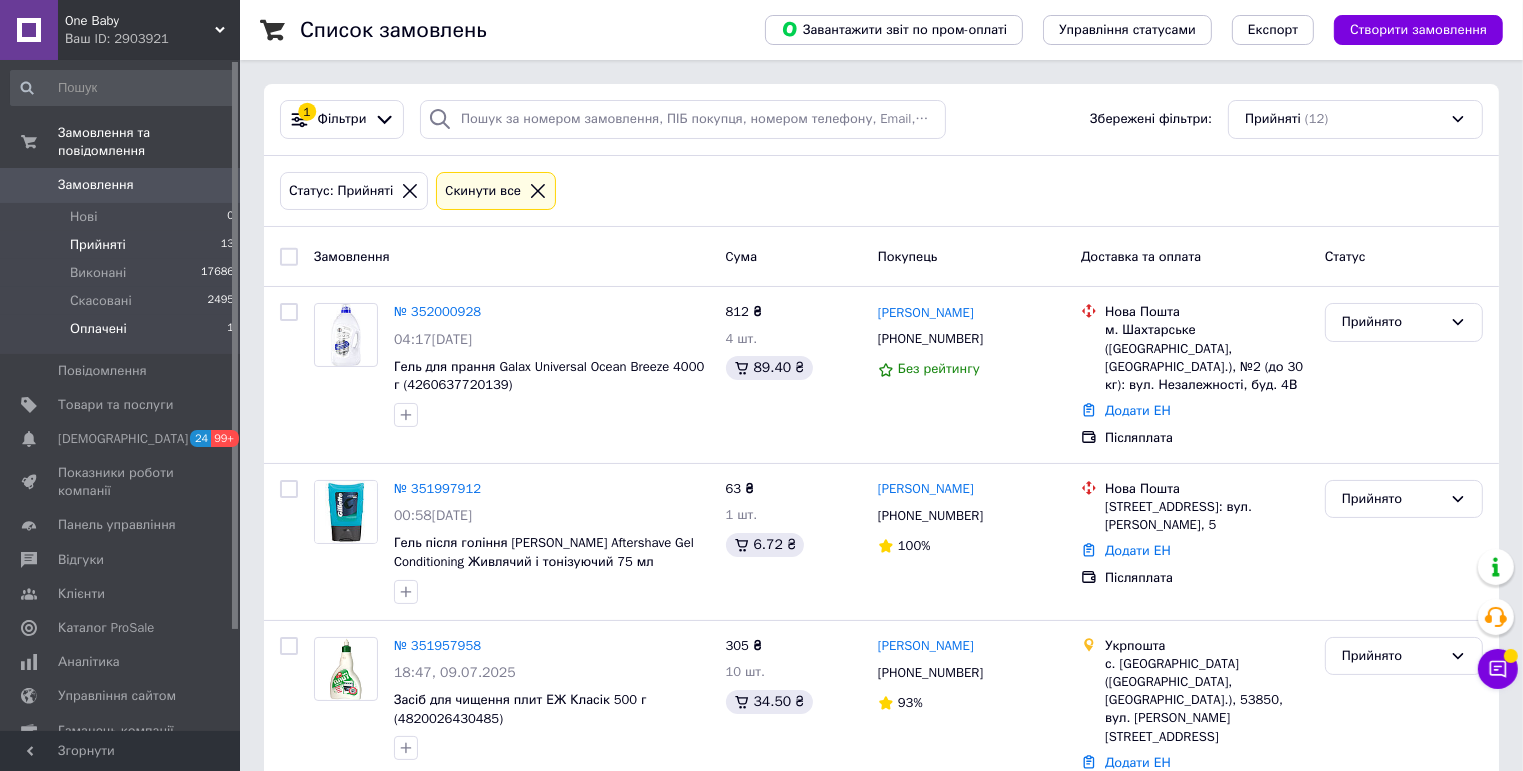 click on "Оплачені" at bounding box center (98, 329) 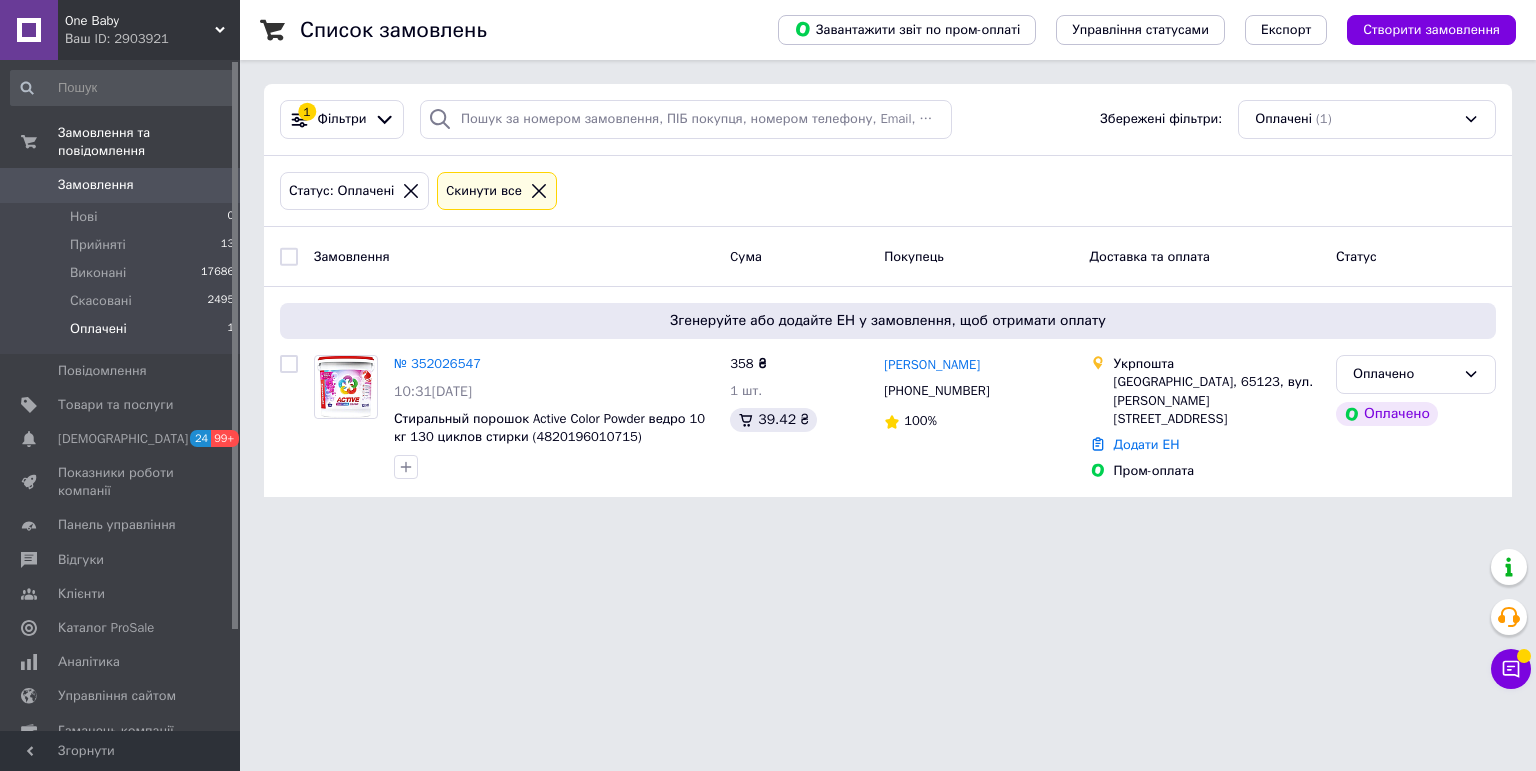 click on "№ 352026547" at bounding box center [437, 363] 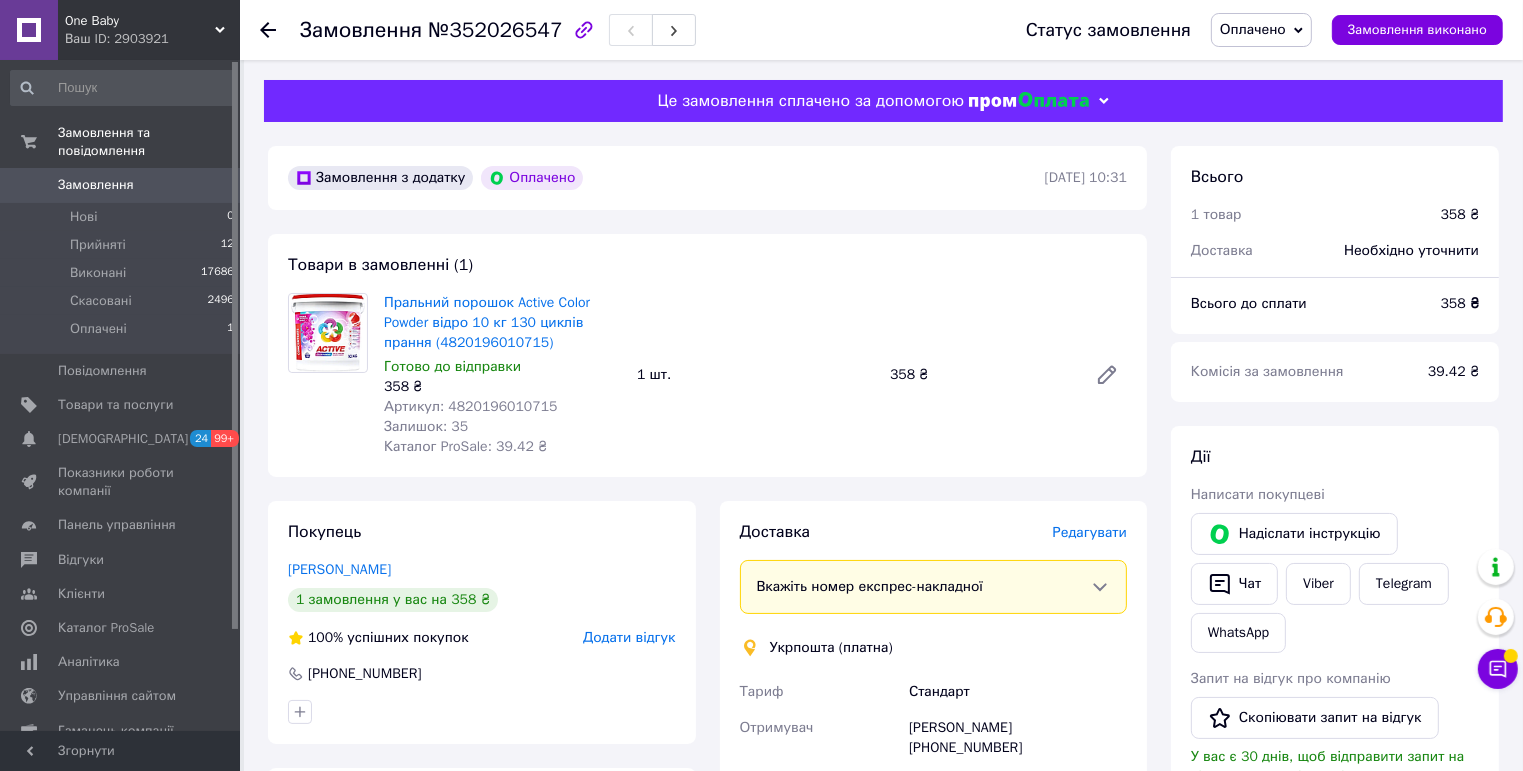 click on "Артикул: 4820196010715" at bounding box center (471, 406) 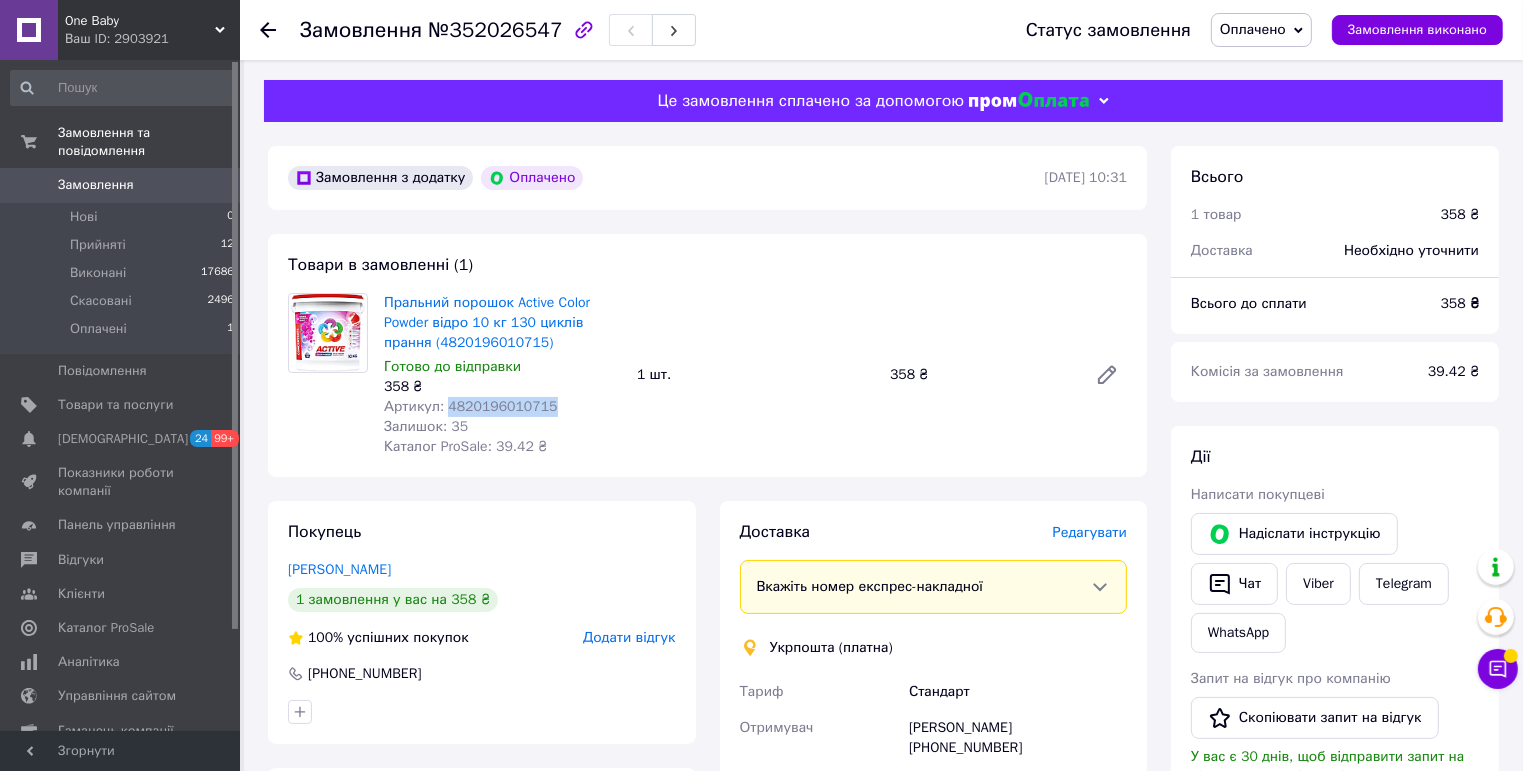 click on "Артикул: 4820196010715" at bounding box center [471, 406] 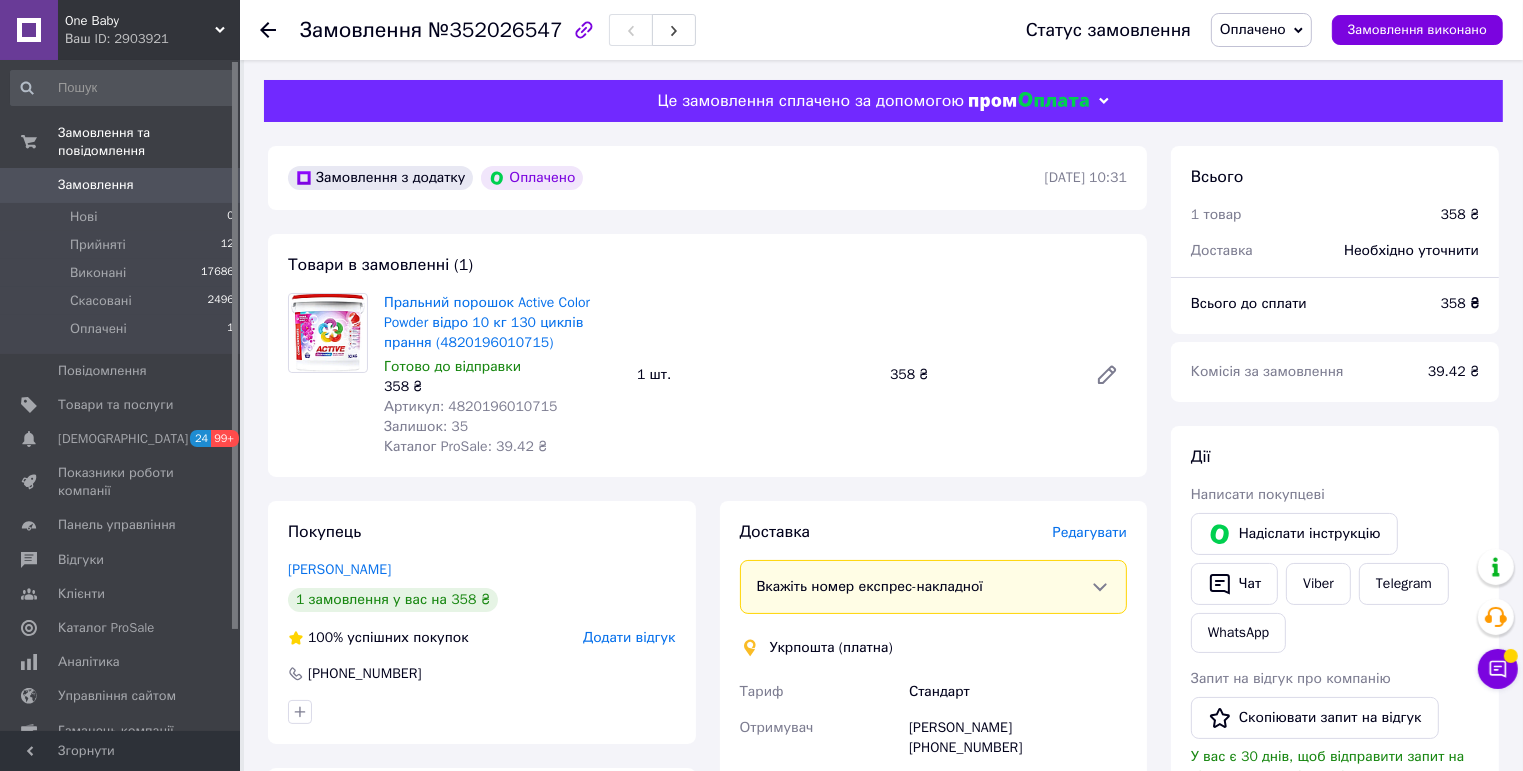 click on "Редагувати" at bounding box center [1090, 532] 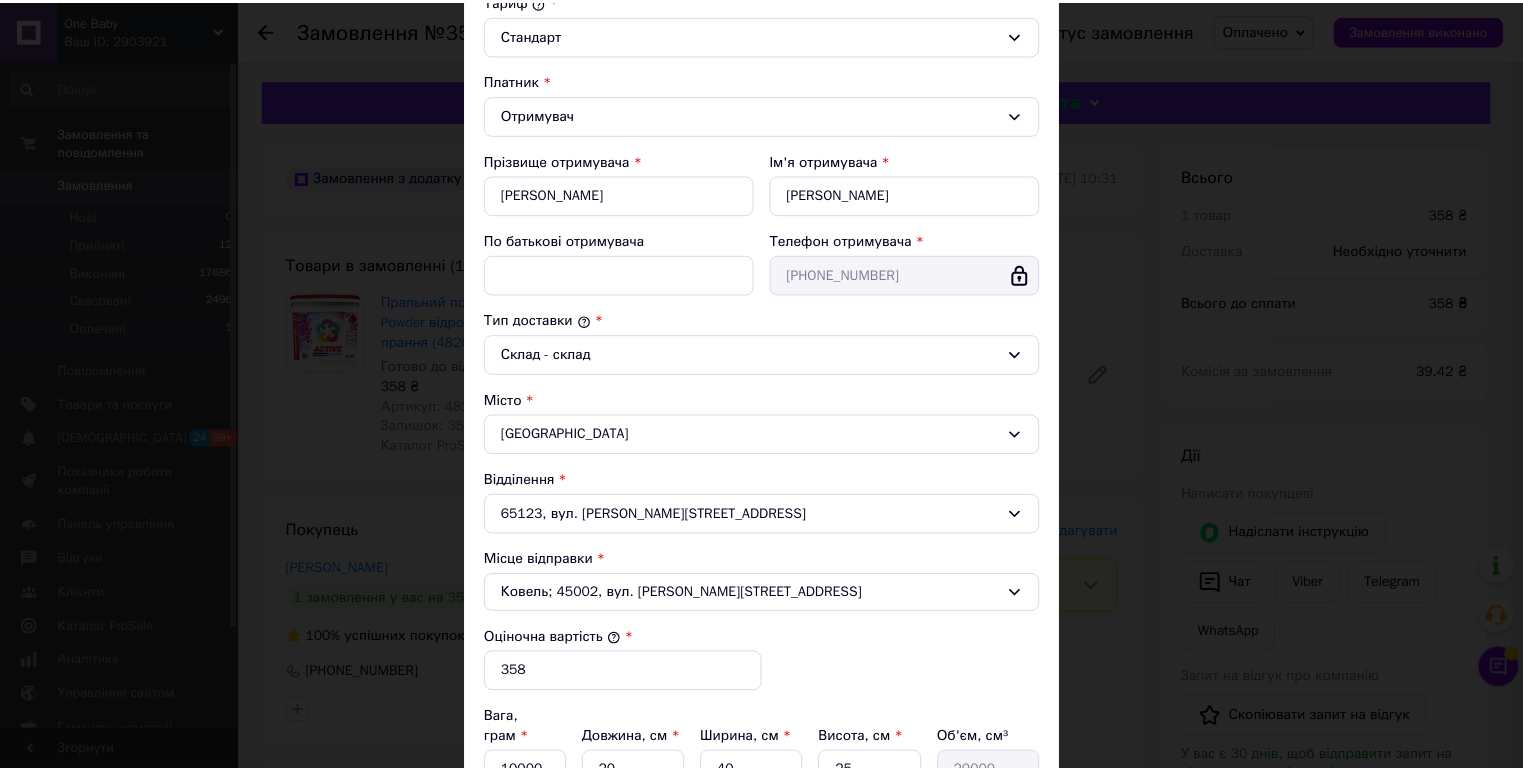 scroll, scrollTop: 475, scrollLeft: 0, axis: vertical 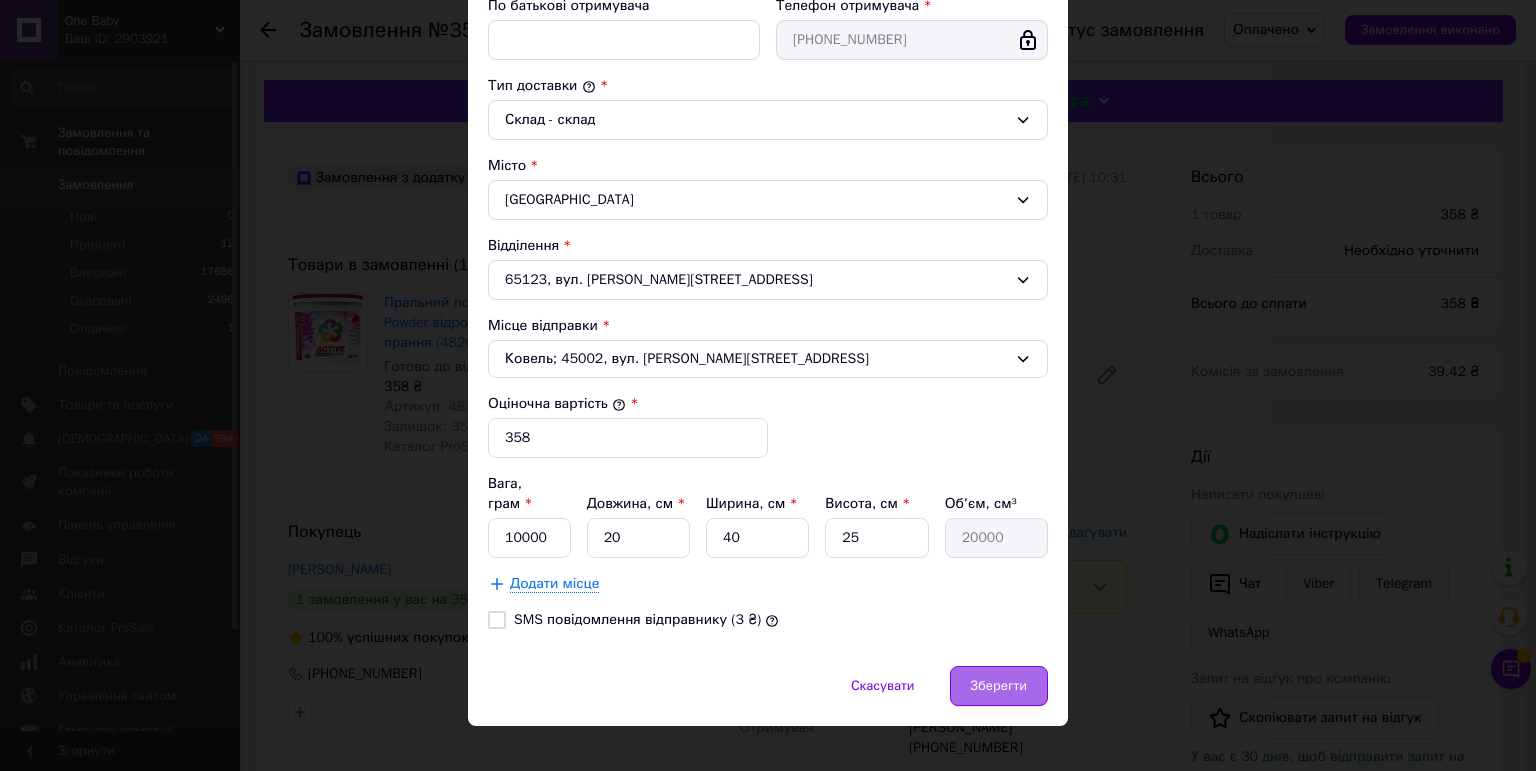 click on "Зберегти" at bounding box center [999, 686] 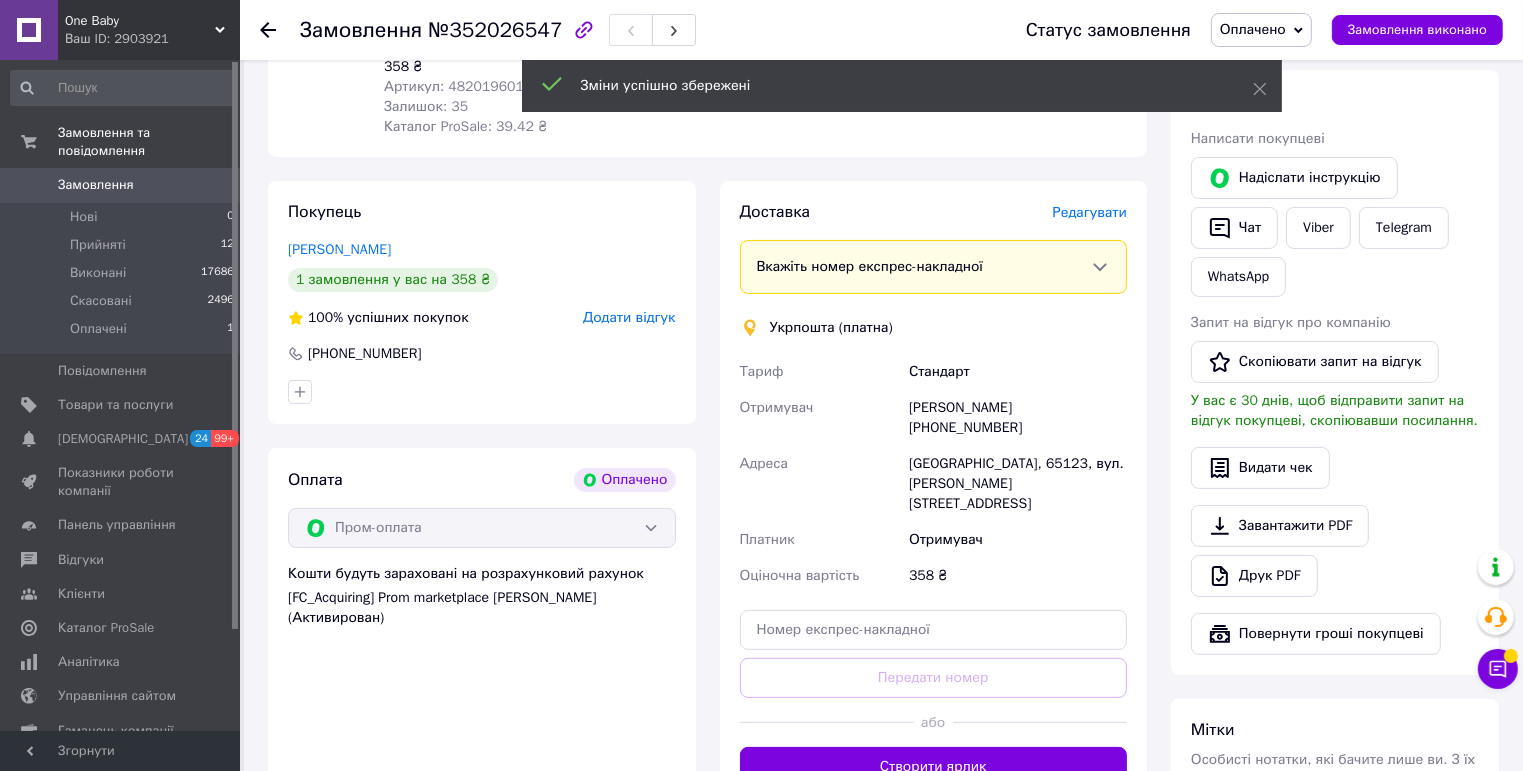 scroll, scrollTop: 400, scrollLeft: 0, axis: vertical 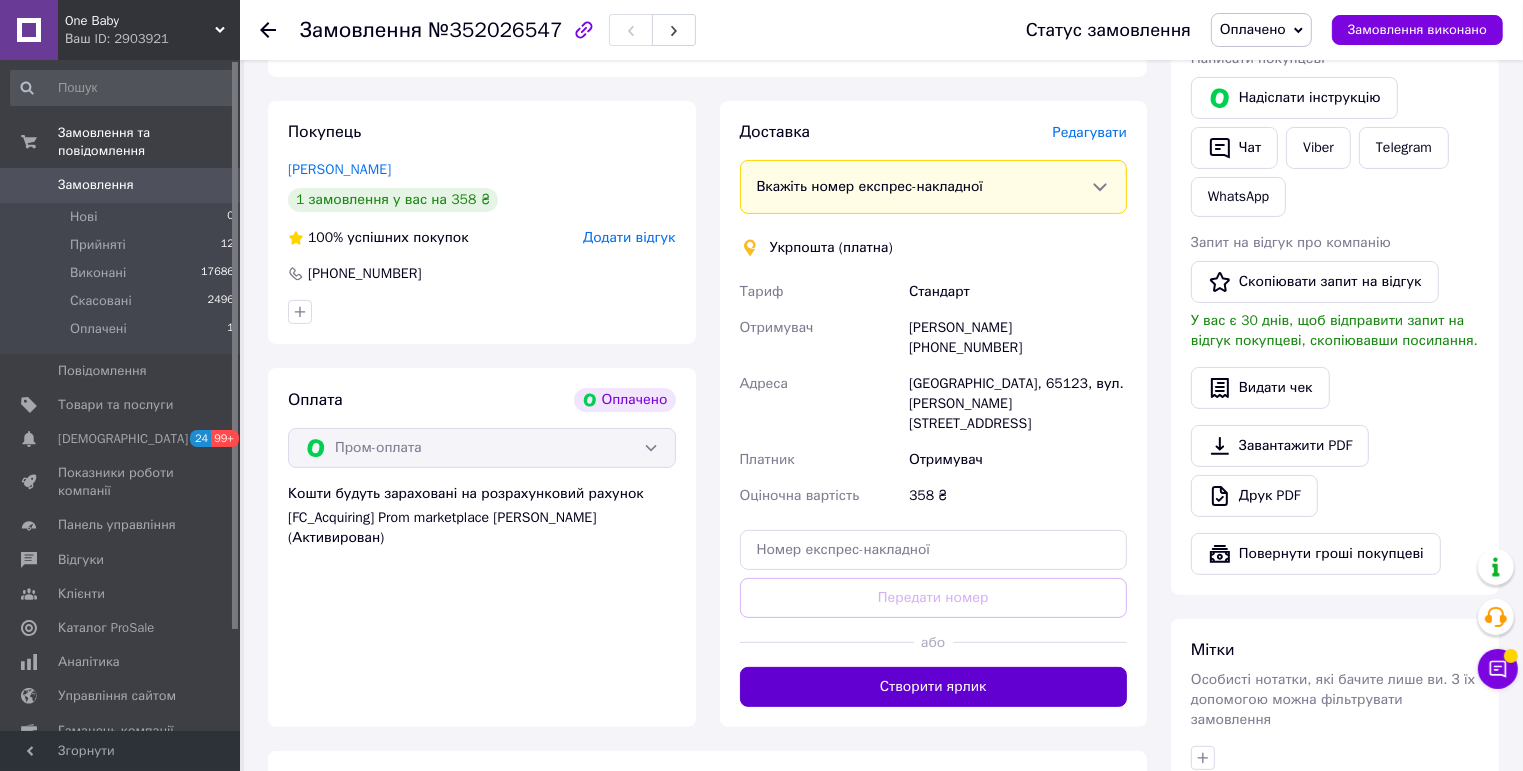 click on "Створити ярлик" at bounding box center (934, 687) 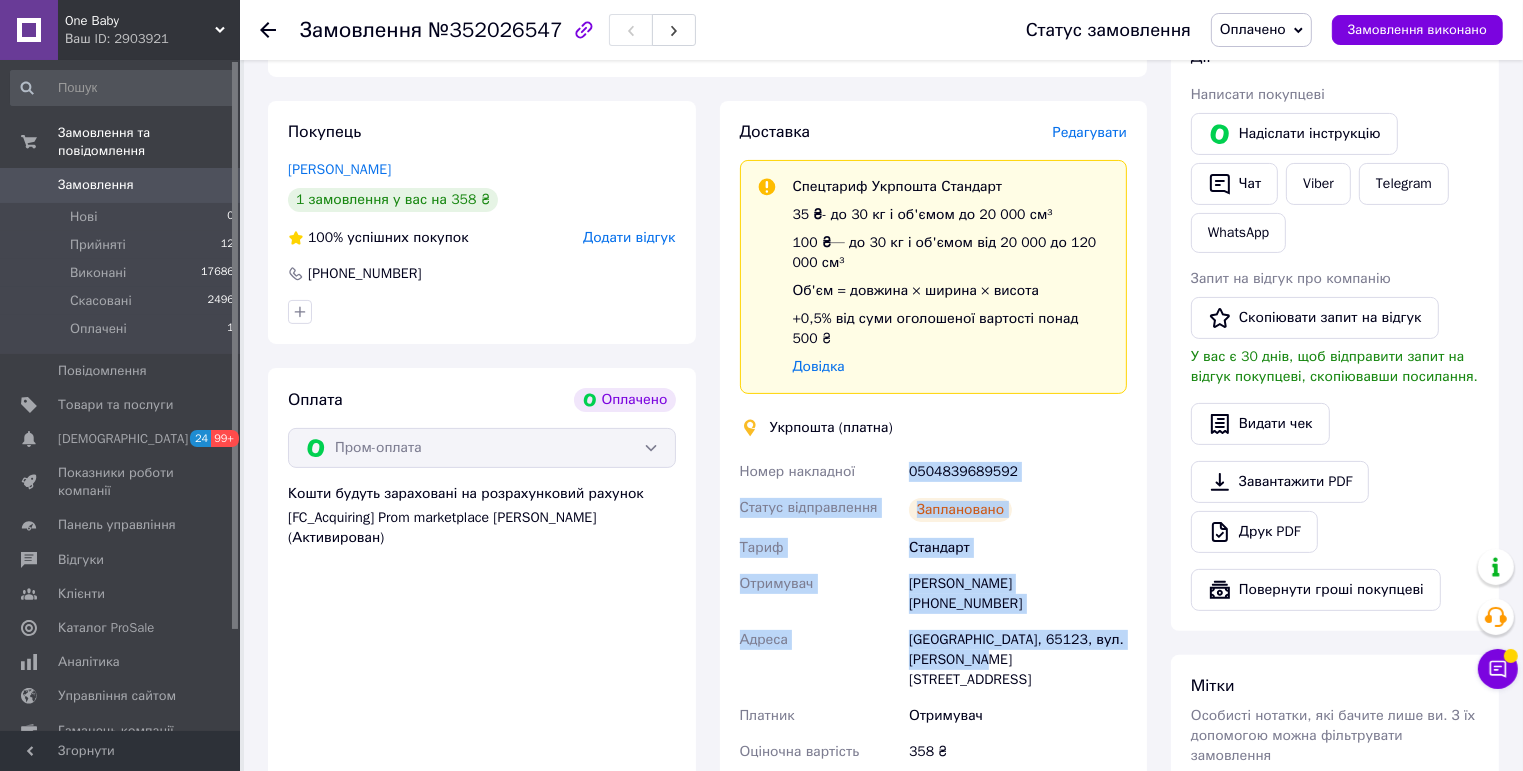drag, startPoint x: 907, startPoint y: 467, endPoint x: 1064, endPoint y: 638, distance: 232.1422 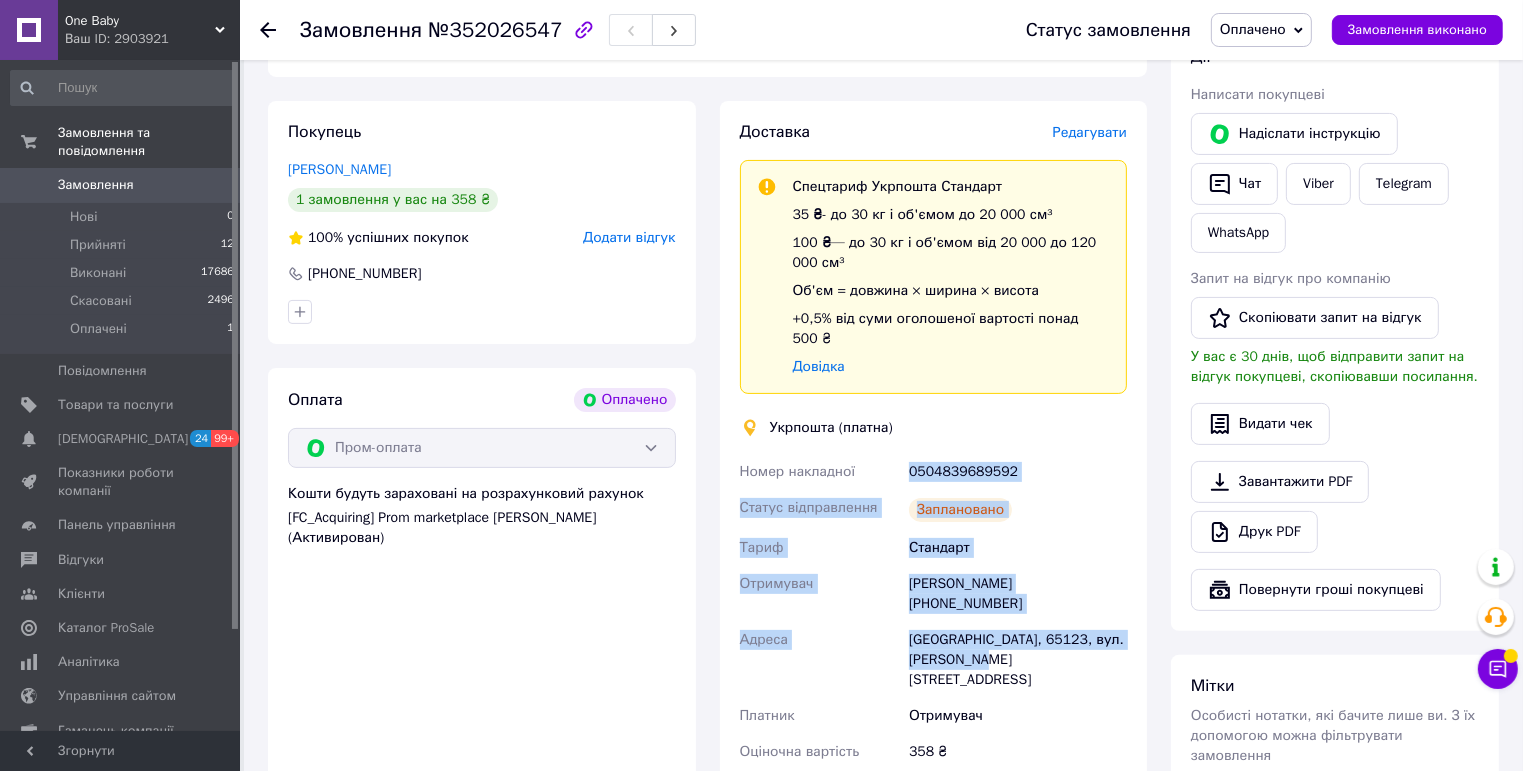 click on "Номер накладної 0504839689592 Статус відправлення Заплановано Тариф Стандарт Отримувач [PERSON_NAME] [PHONE_NUMBER] [PERSON_NAME][GEOGRAPHIC_DATA], вул. [PERSON_NAME] академіка, 16 Платник Отримувач Оціночна вартість 358 ₴ Вартість доставки 35 ₴" at bounding box center [934, 630] 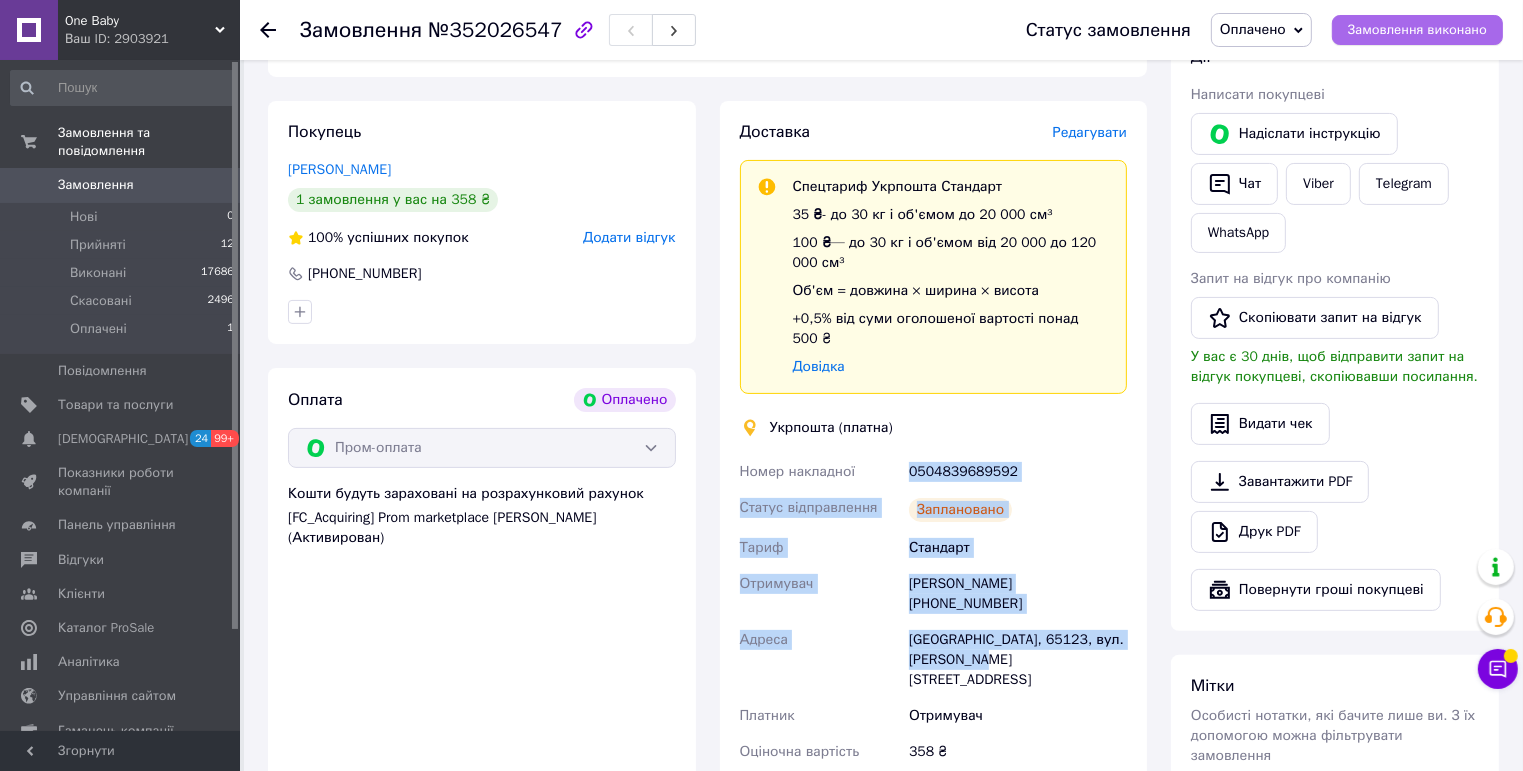 click on "Замовлення виконано" at bounding box center (1417, 30) 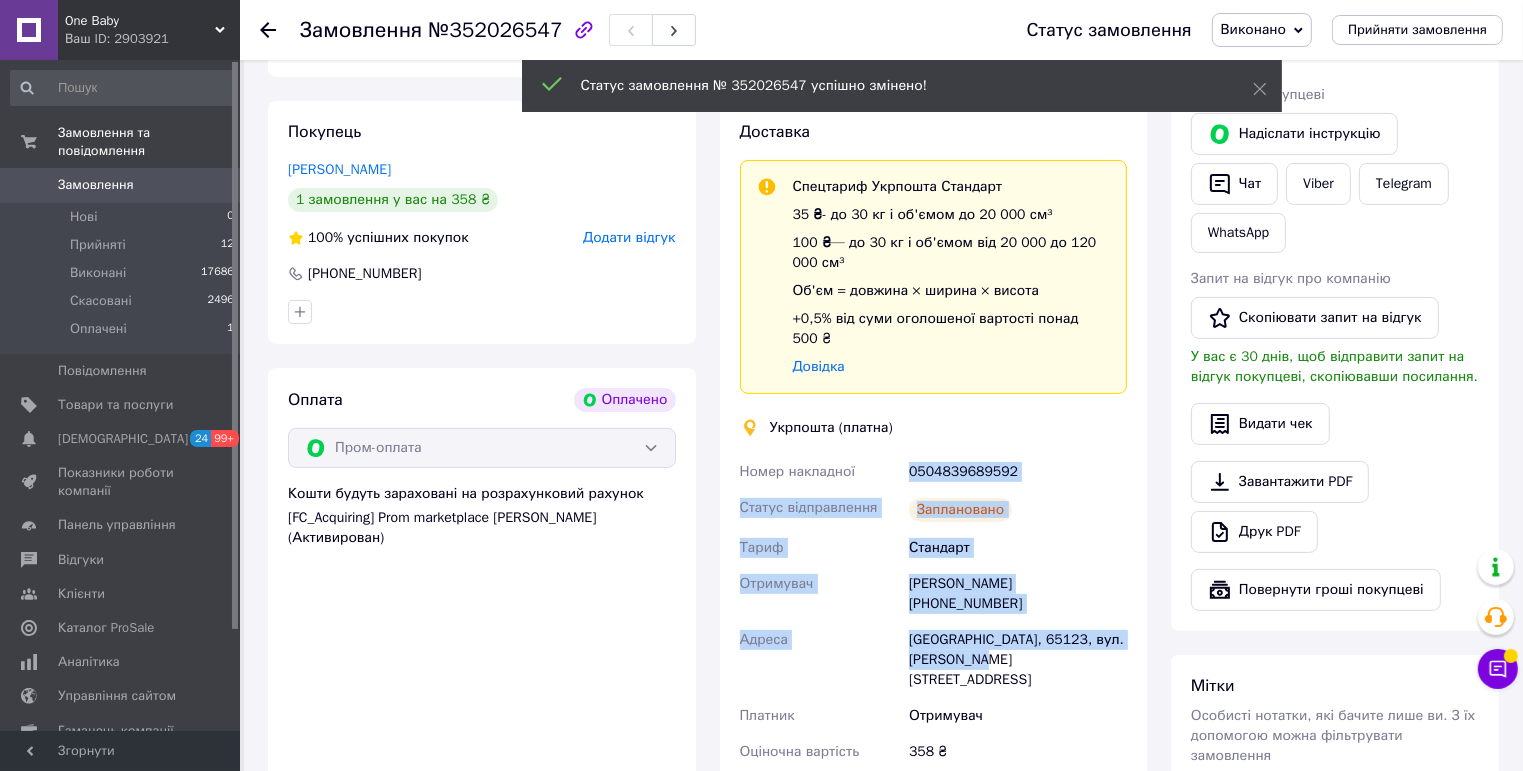click 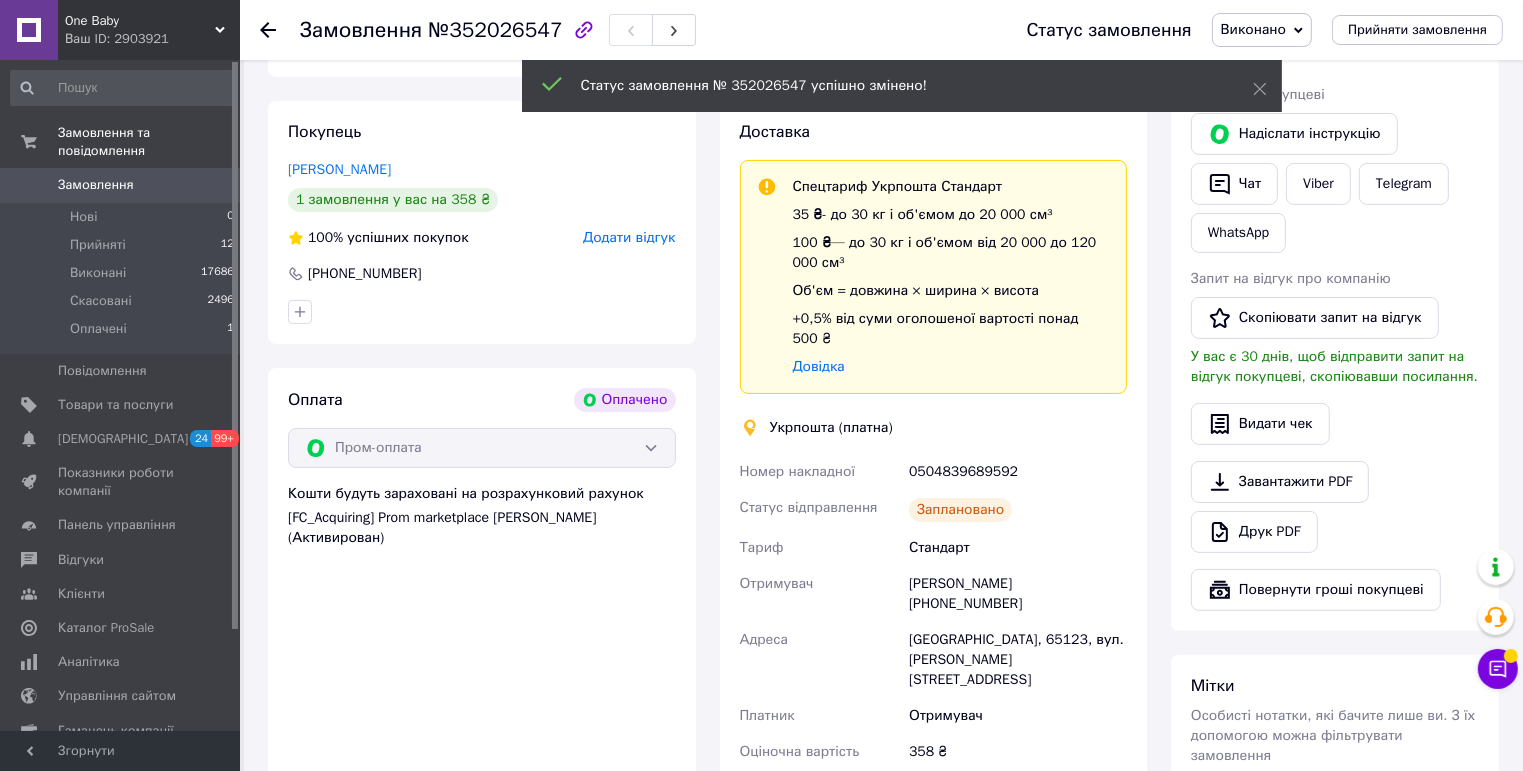 scroll, scrollTop: 0, scrollLeft: 0, axis: both 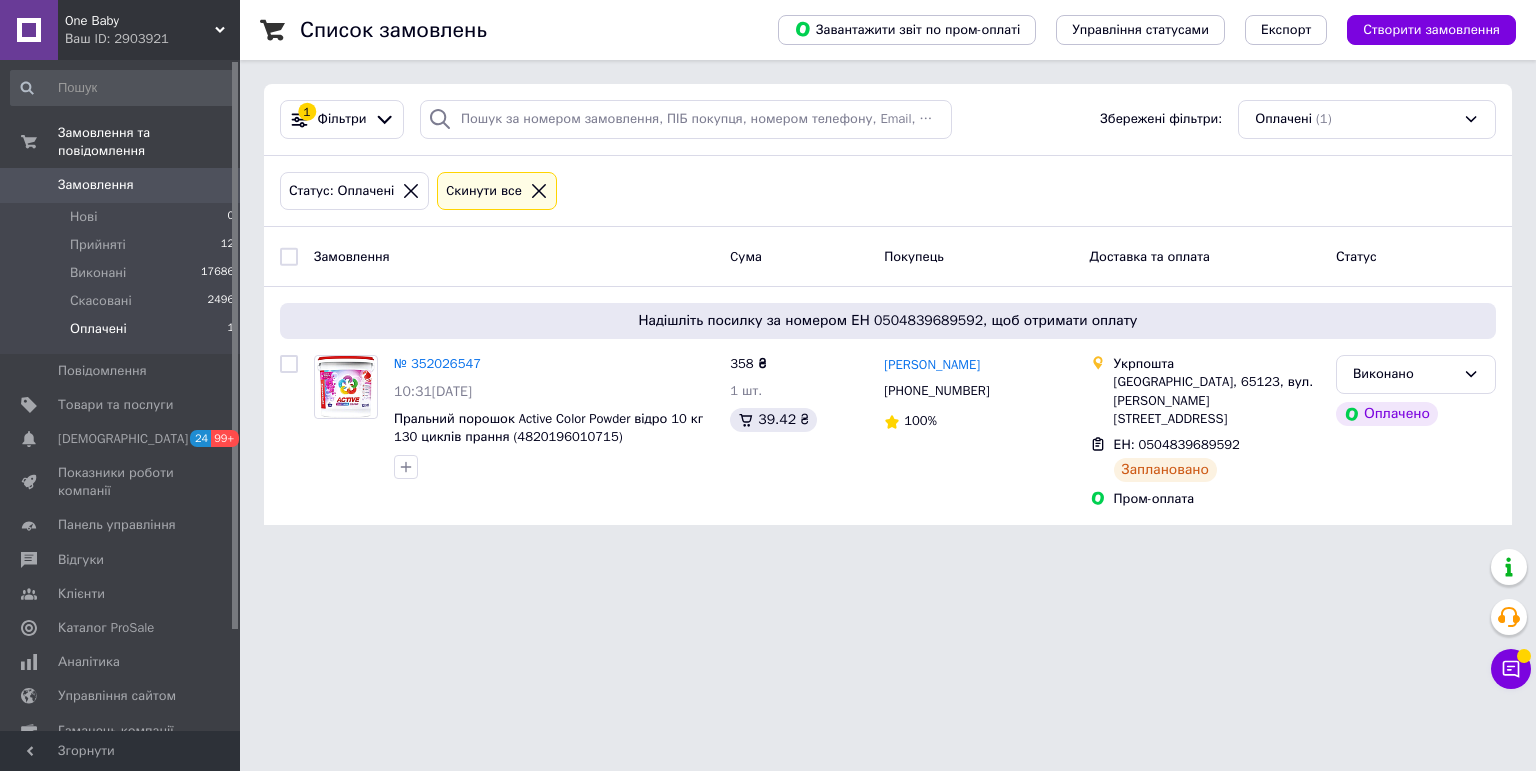 click 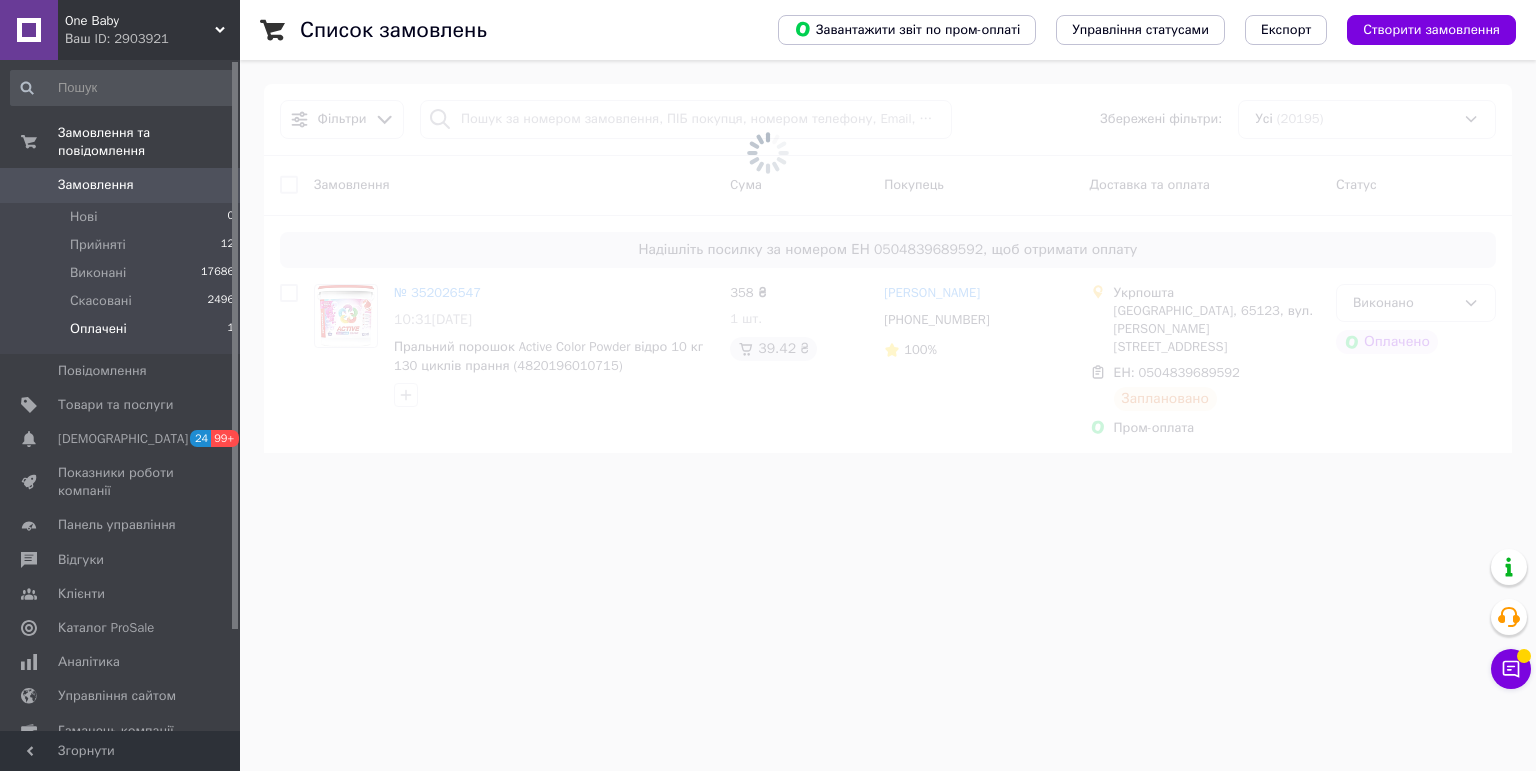 click at bounding box center [768, 153] 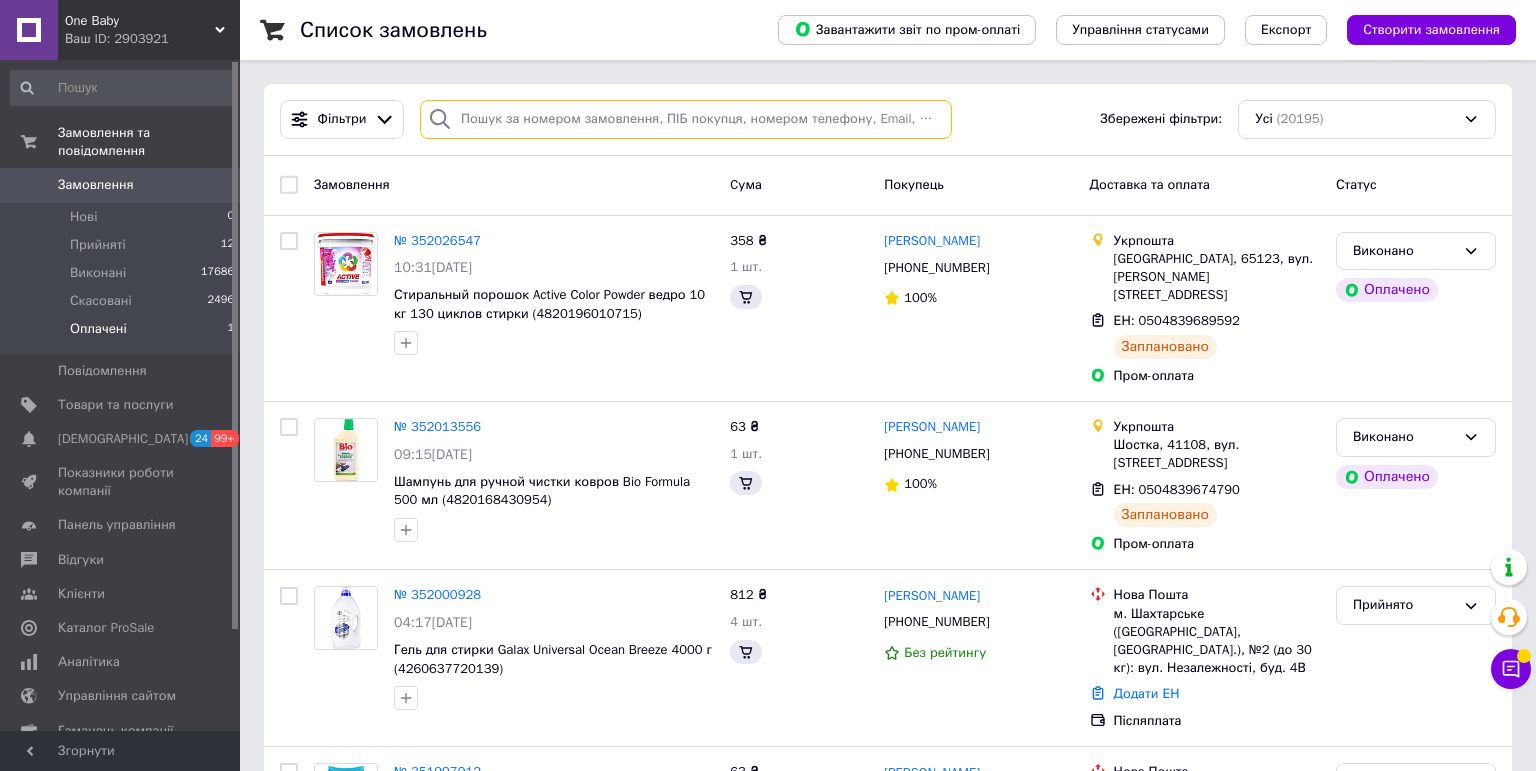 click at bounding box center [686, 119] 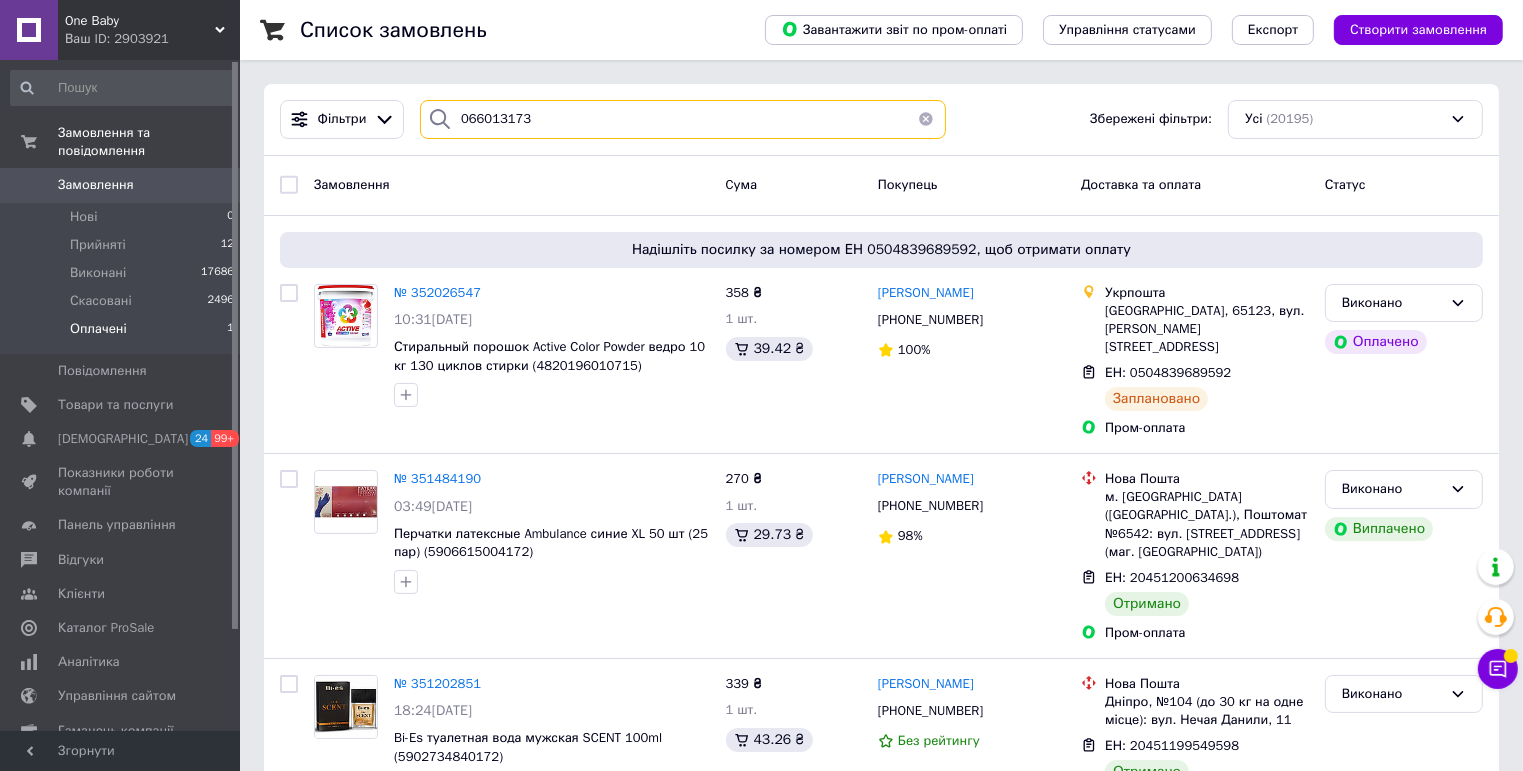 type on "0660131730" 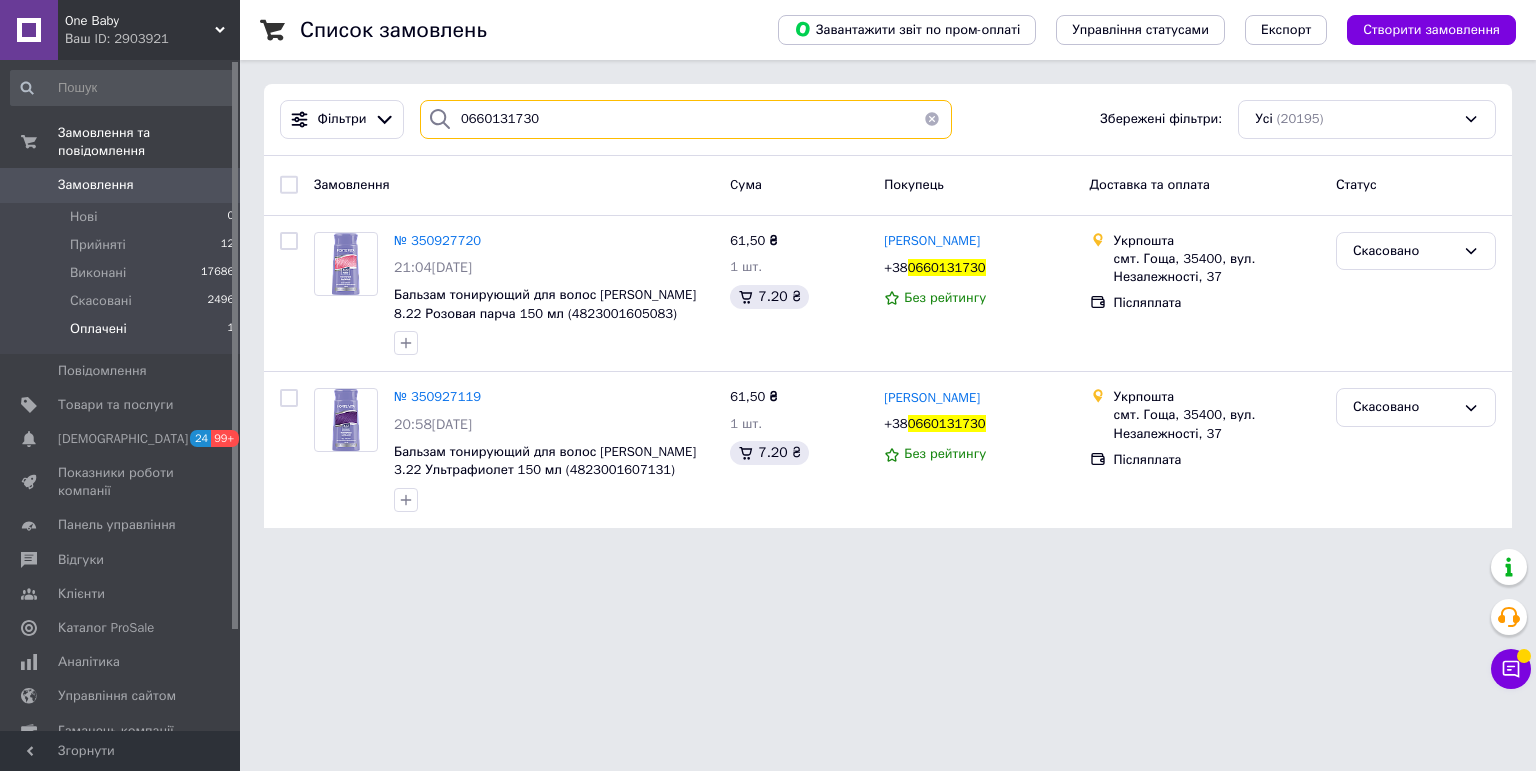 drag, startPoint x: 520, startPoint y: 115, endPoint x: 442, endPoint y: 103, distance: 78.91768 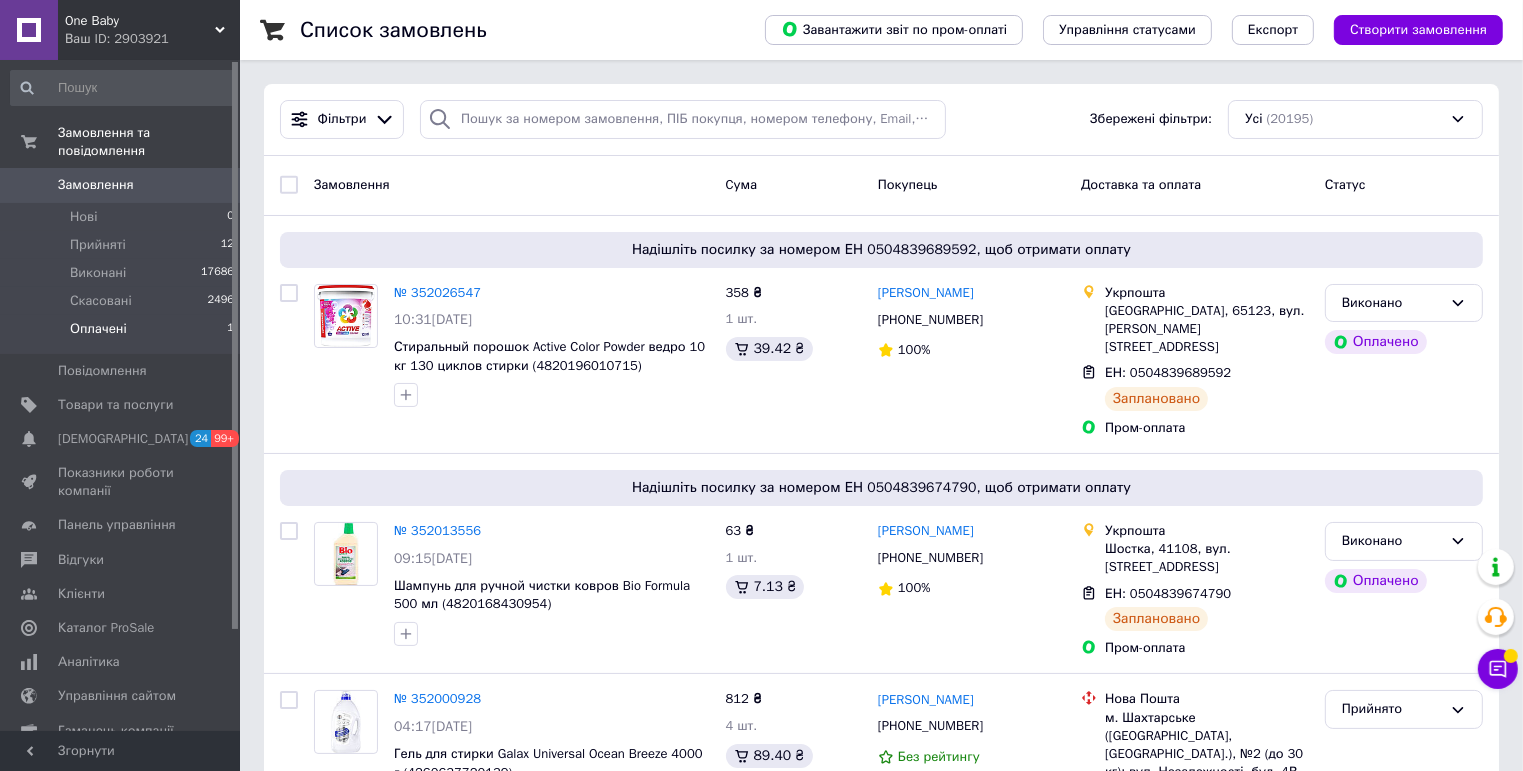 click on "Оплачені" at bounding box center [98, 329] 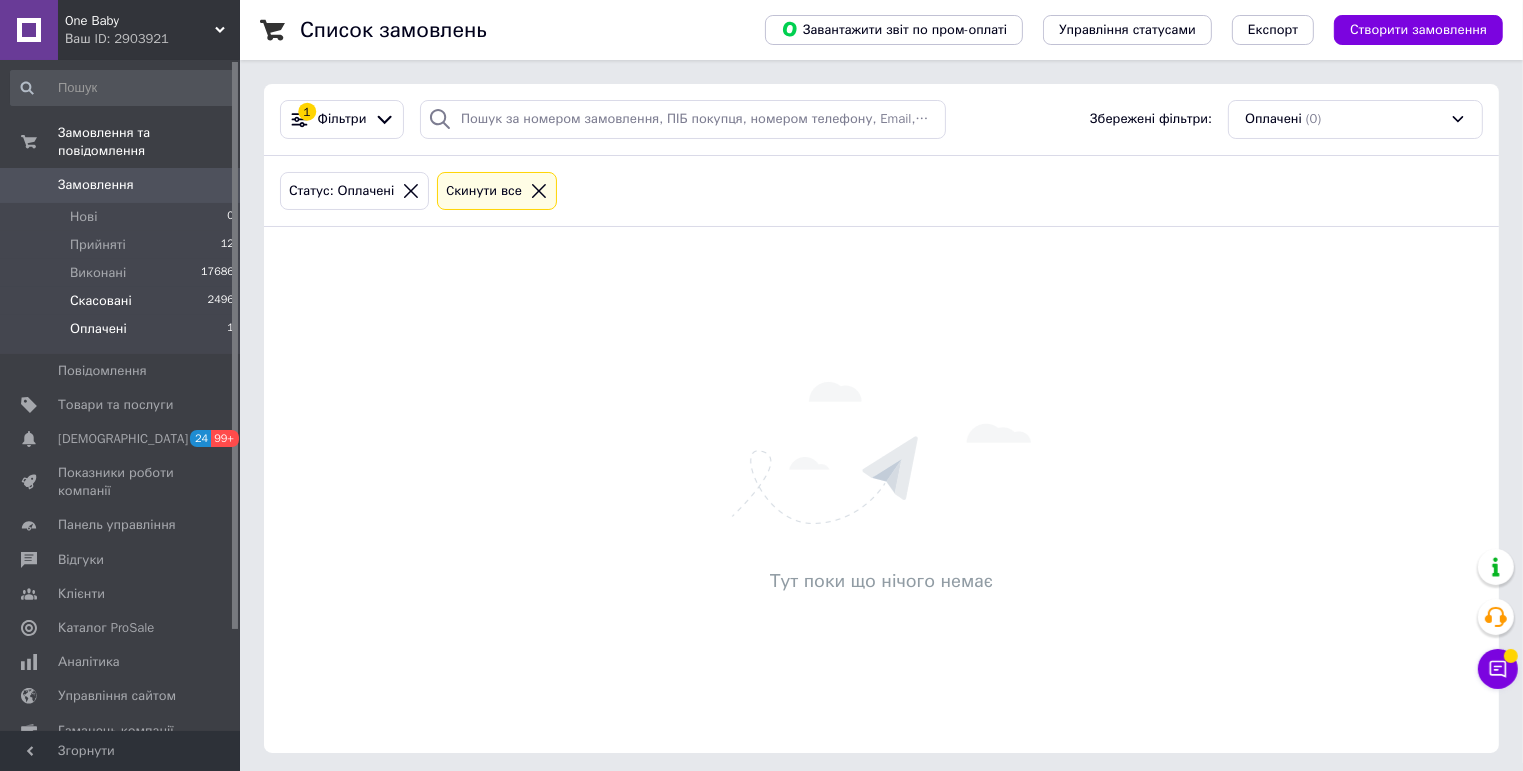 click on "Скасовані" at bounding box center (101, 301) 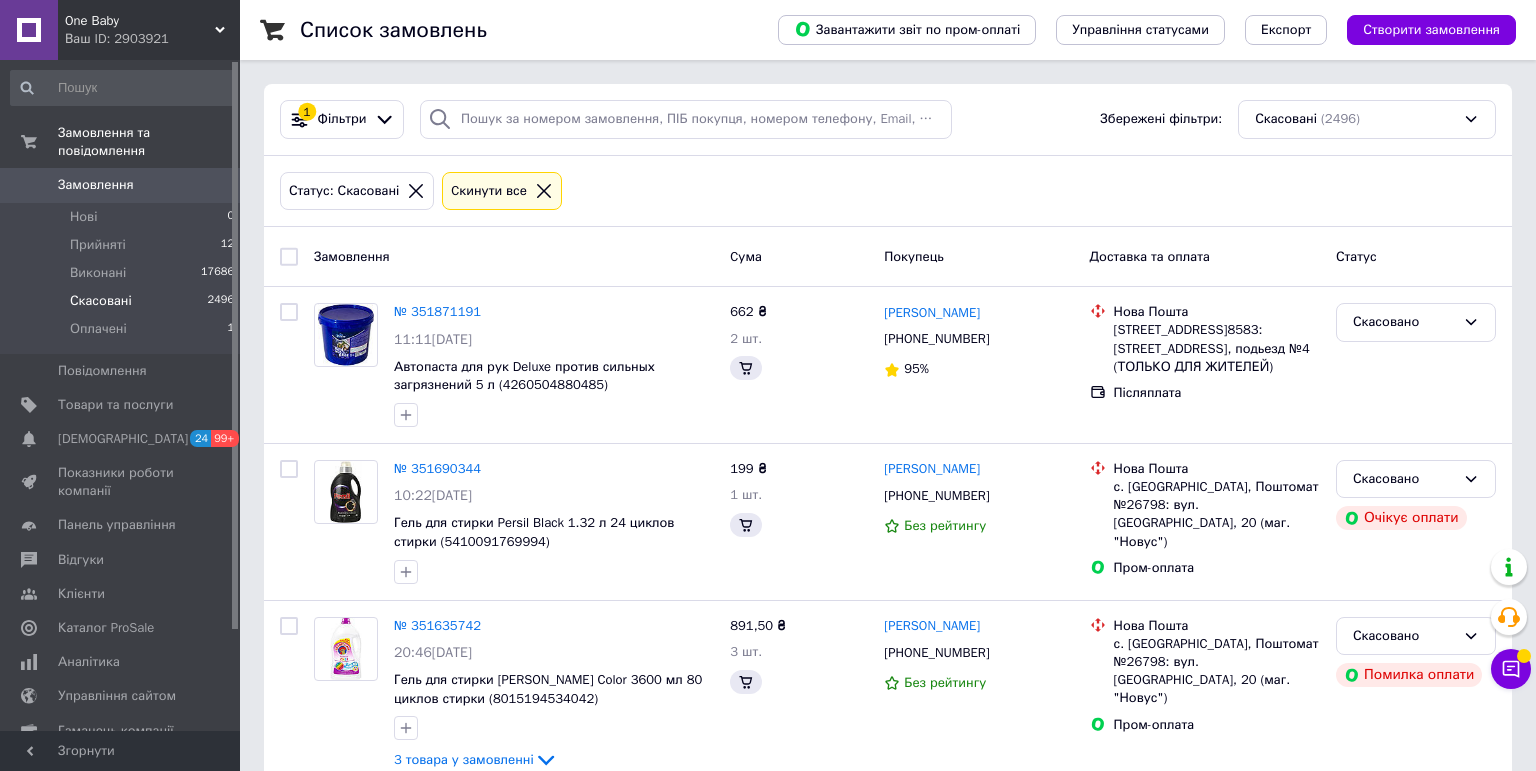 click 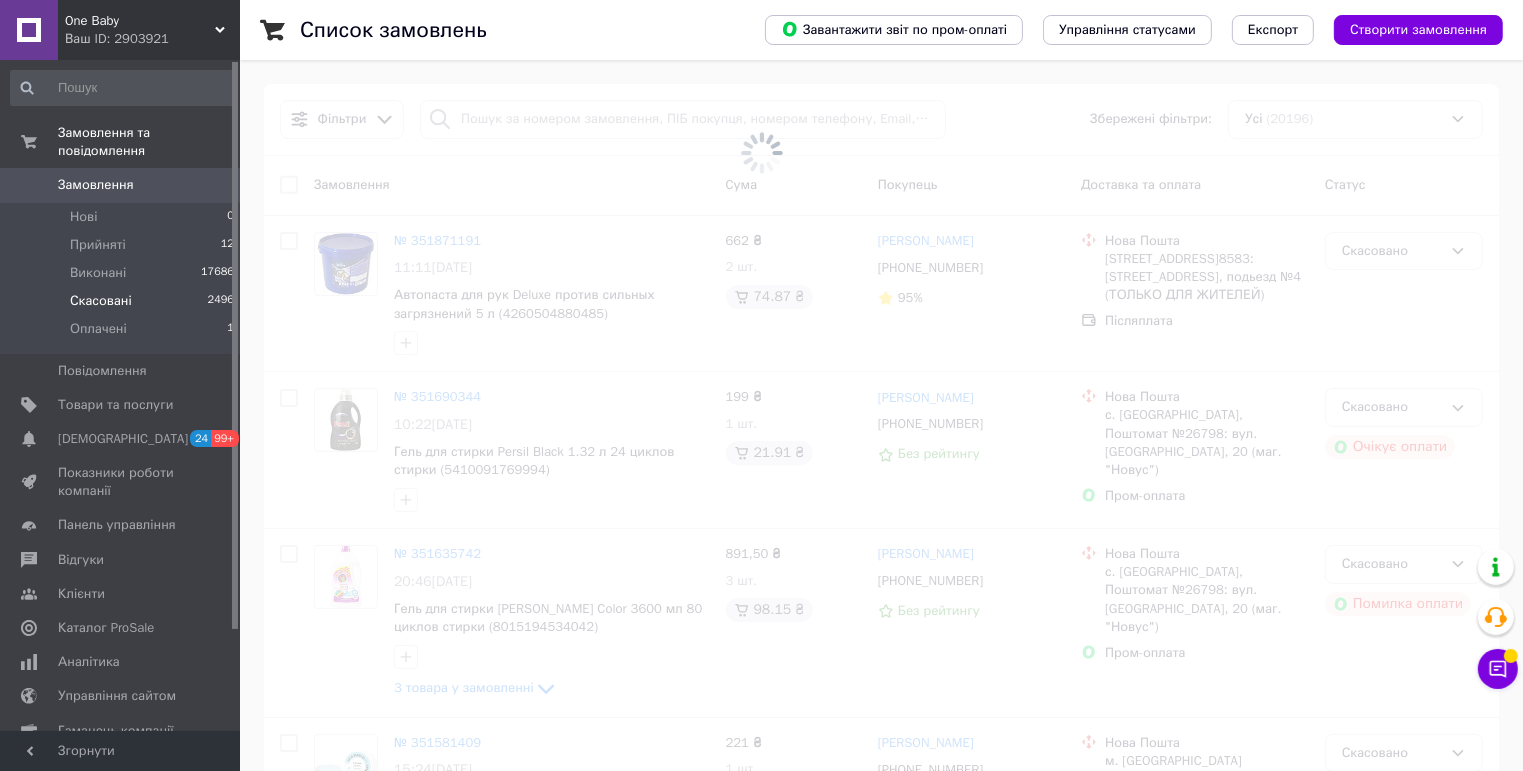 click at bounding box center (761, 153) 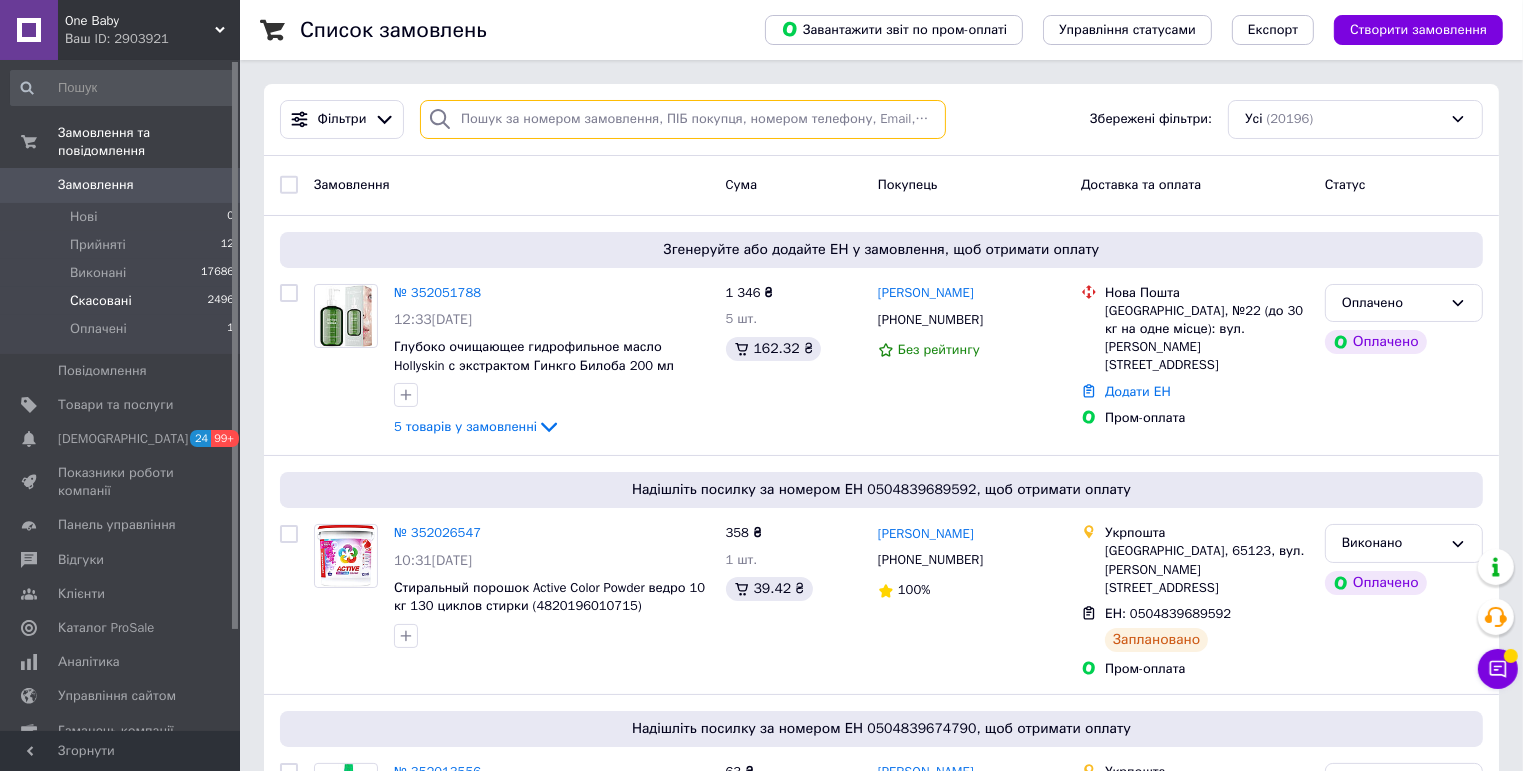 click at bounding box center (683, 119) 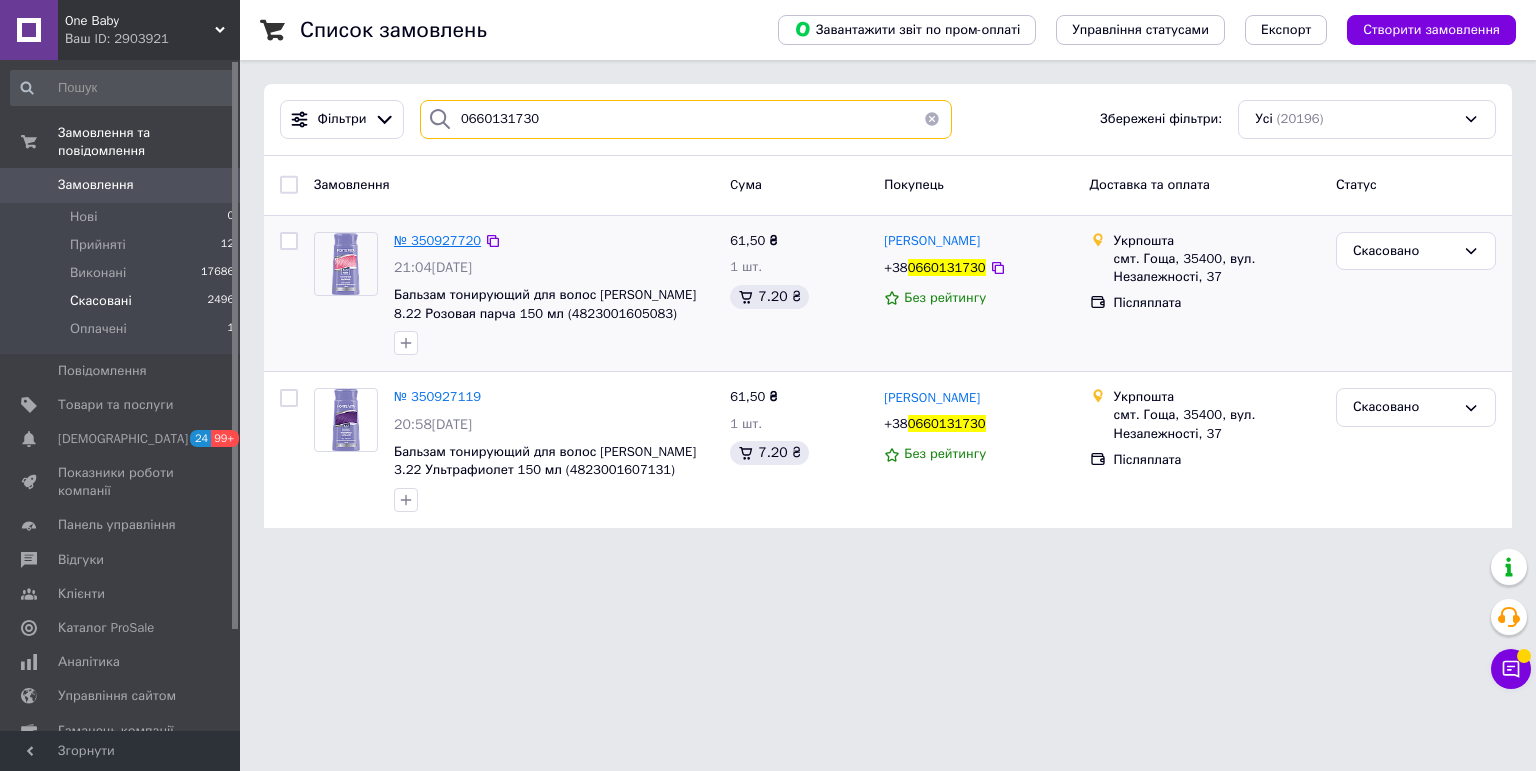 type on "0660131730" 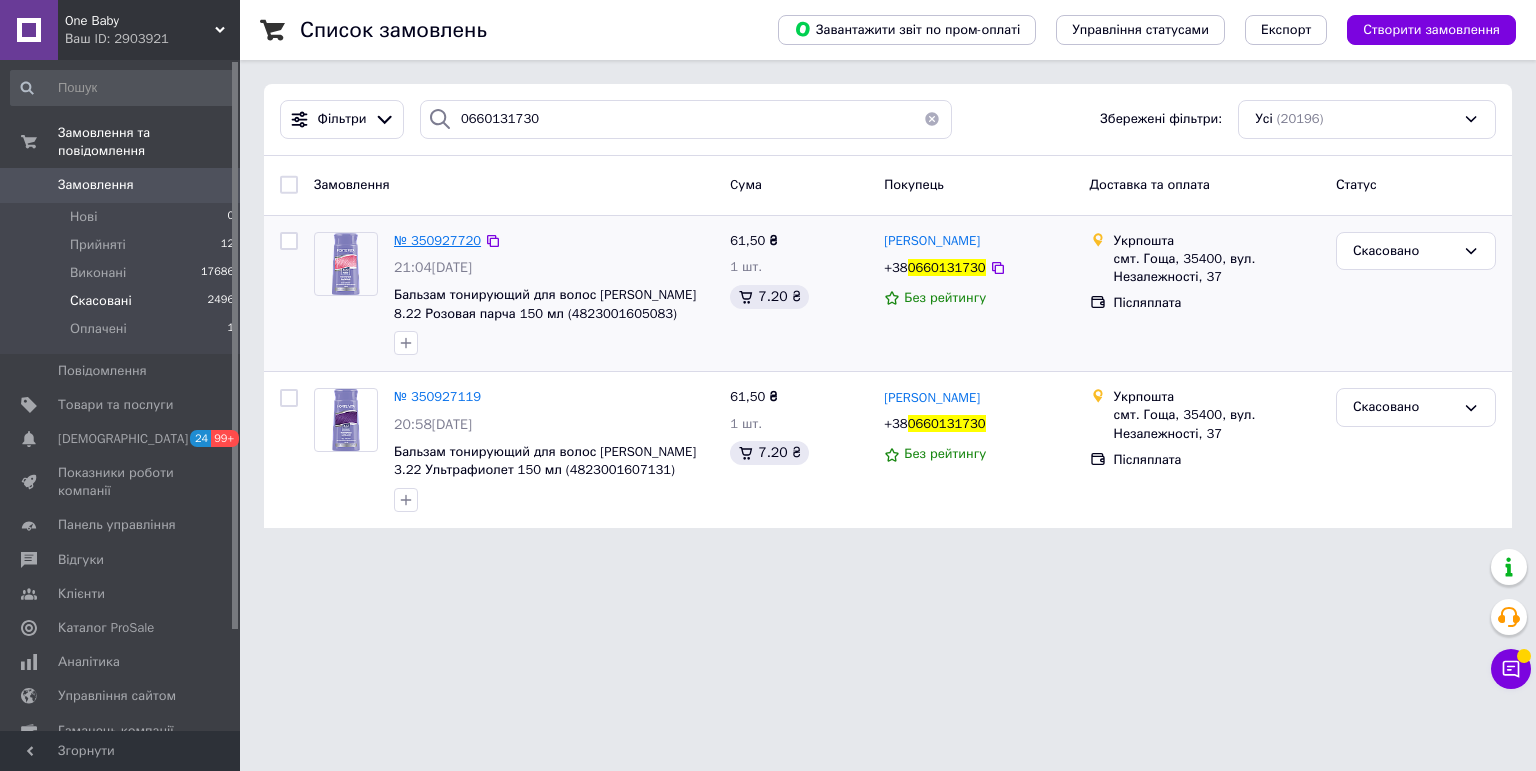 click on "№ 350927720" at bounding box center (437, 240) 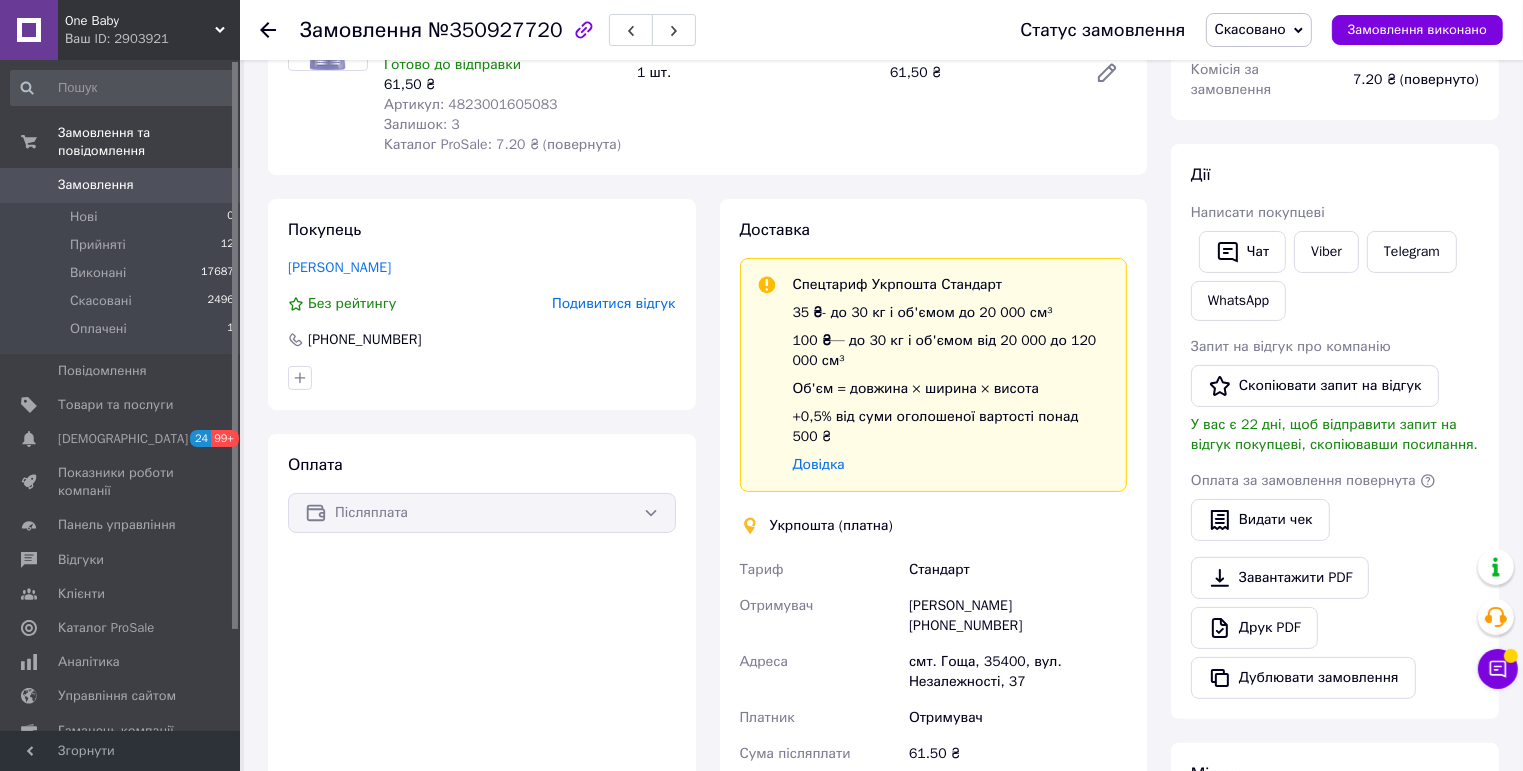 scroll, scrollTop: 400, scrollLeft: 0, axis: vertical 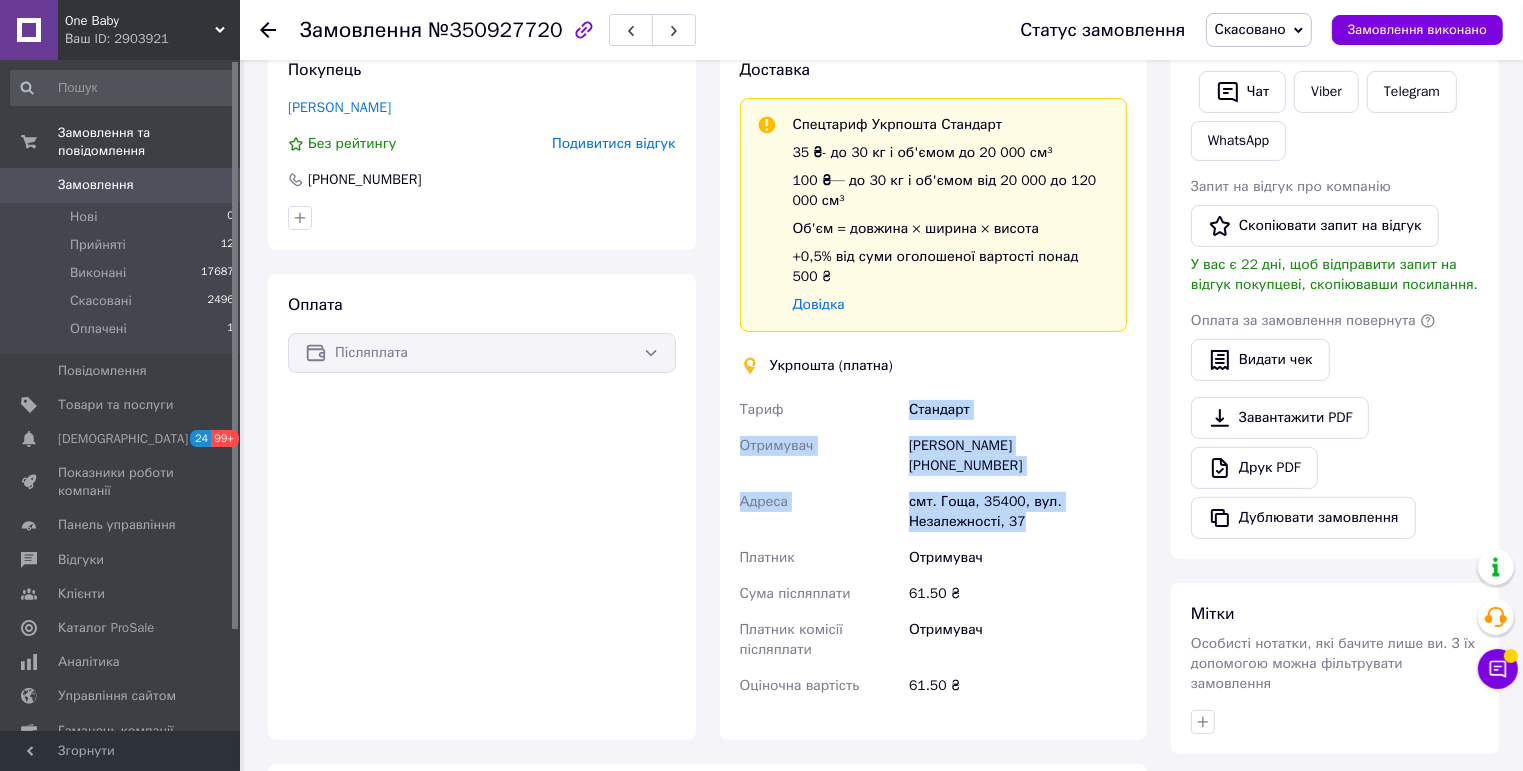 drag, startPoint x: 905, startPoint y: 408, endPoint x: 1036, endPoint y: 524, distance: 174.97714 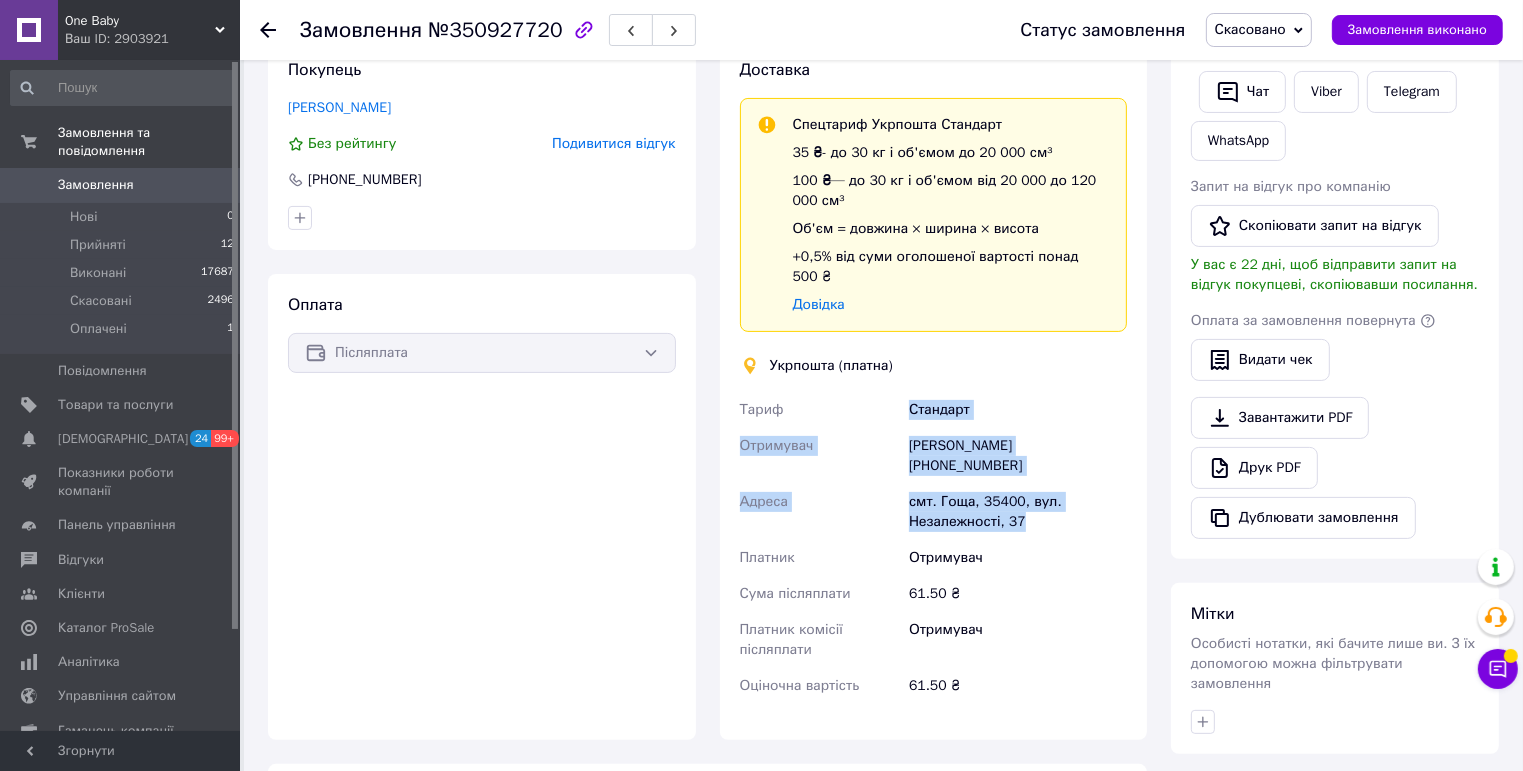 click on "[PERSON_NAME] Отримувач [GEOGRAPHIC_DATA][PERSON_NAME] [PHONE_NUMBER] [GEOGRAPHIC_DATA] смт. Гоща, 35400, вул. Незалежності, 37 Платник Отримувач Сума післяплати 61.50 ₴ Платник комісії післяплати Отримувач Оціночна вартість 61.50 ₴" at bounding box center [934, 548] 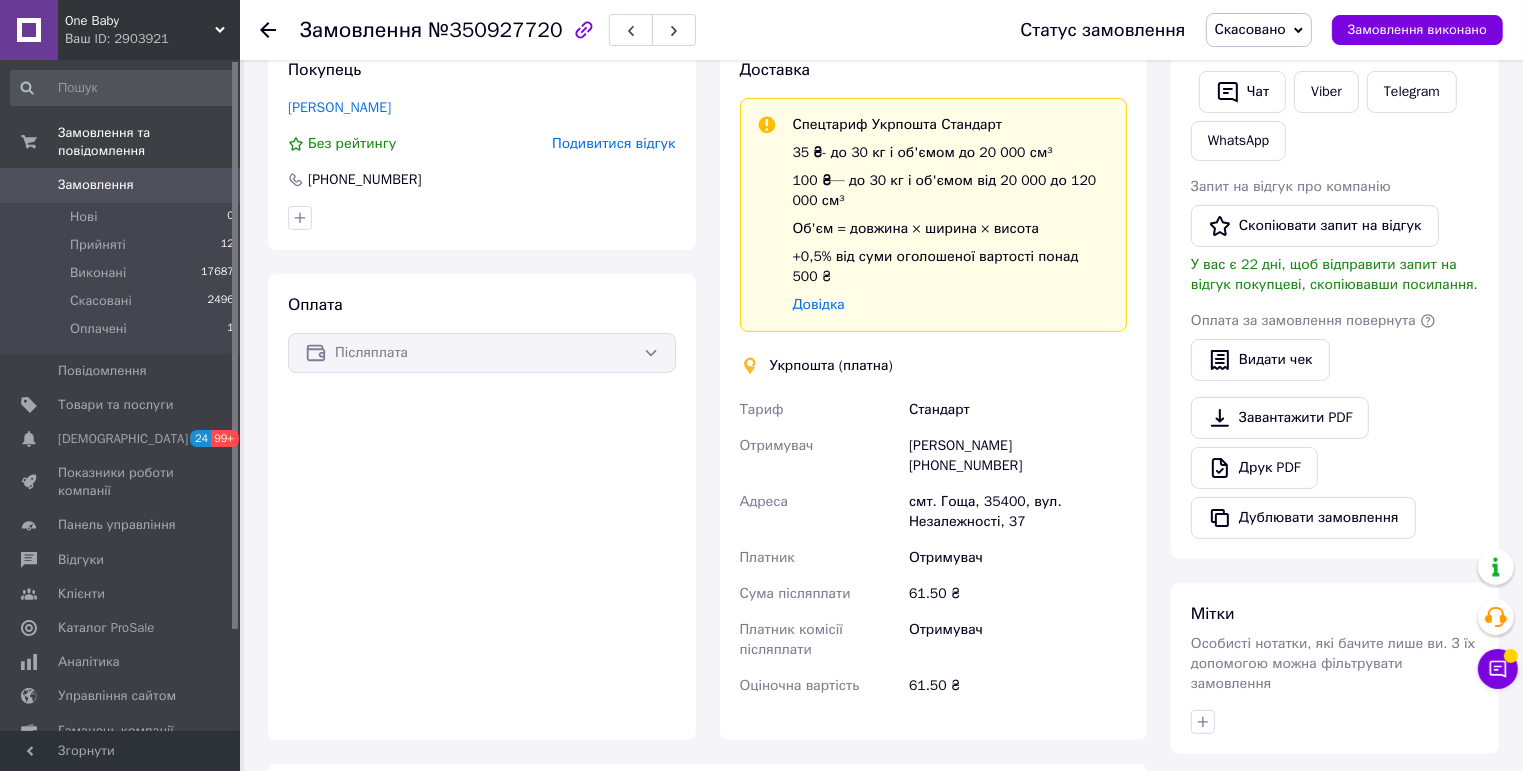 click 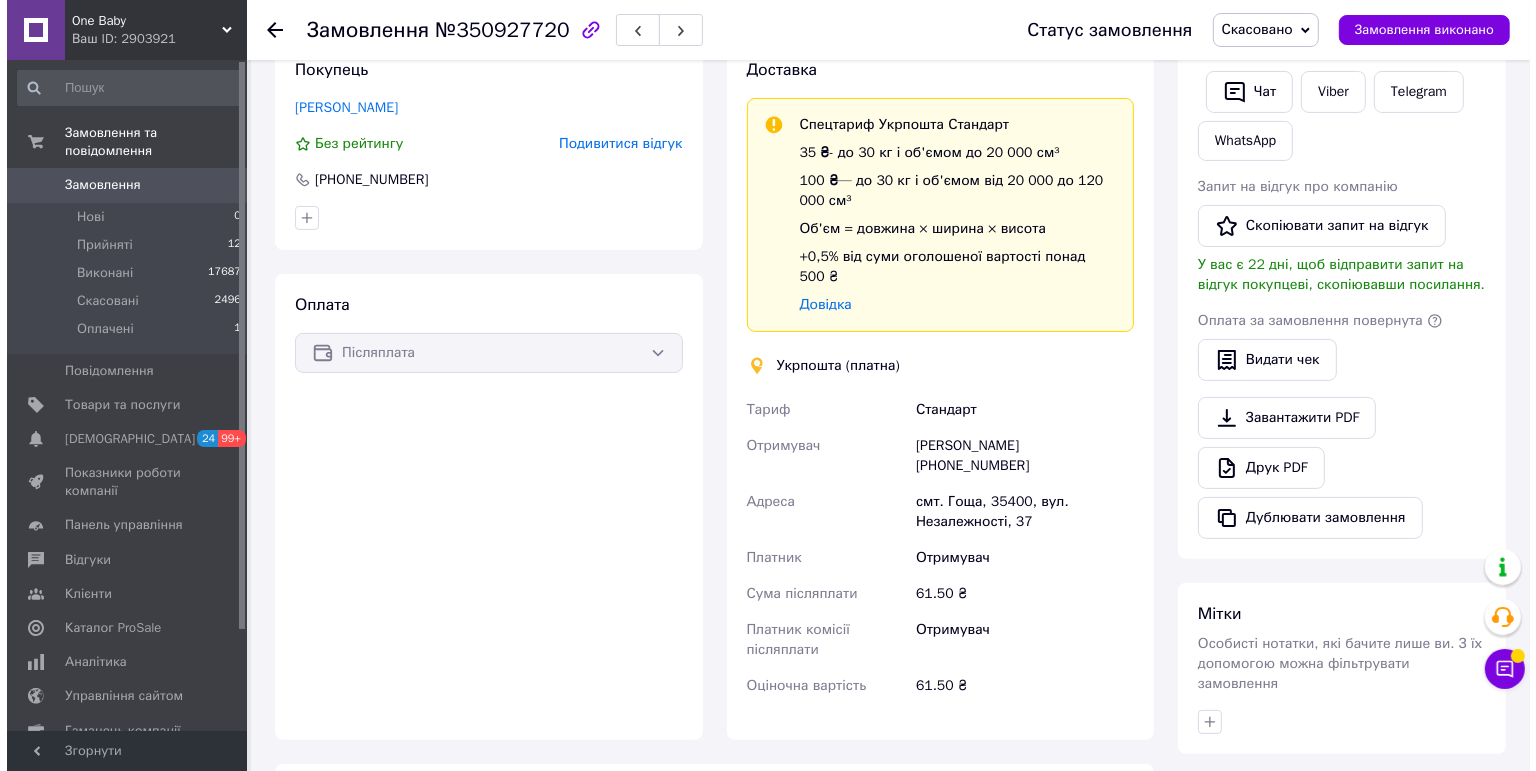 scroll, scrollTop: 0, scrollLeft: 0, axis: both 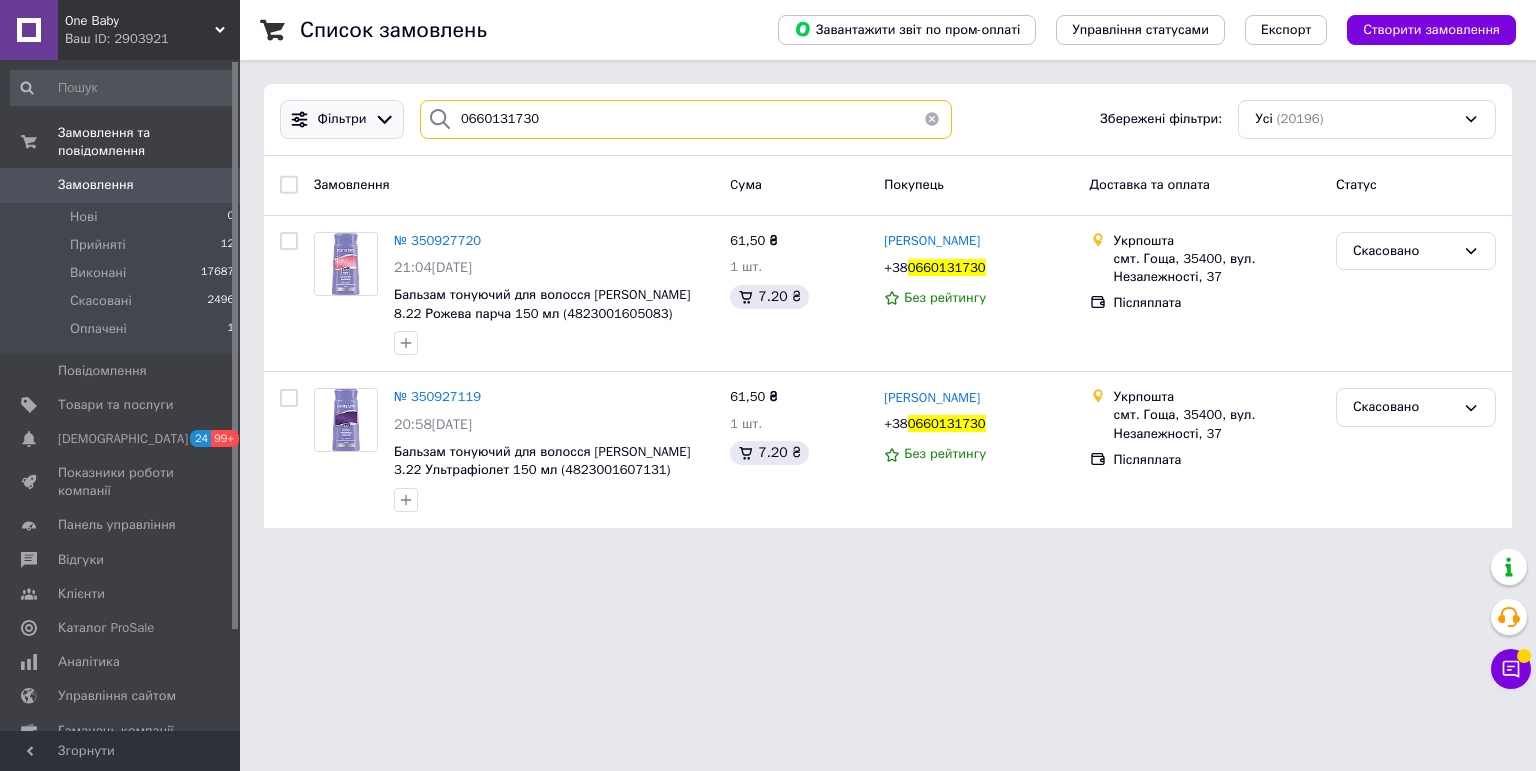 drag, startPoint x: 508, startPoint y: 120, endPoint x: 395, endPoint y: 112, distance: 113.28283 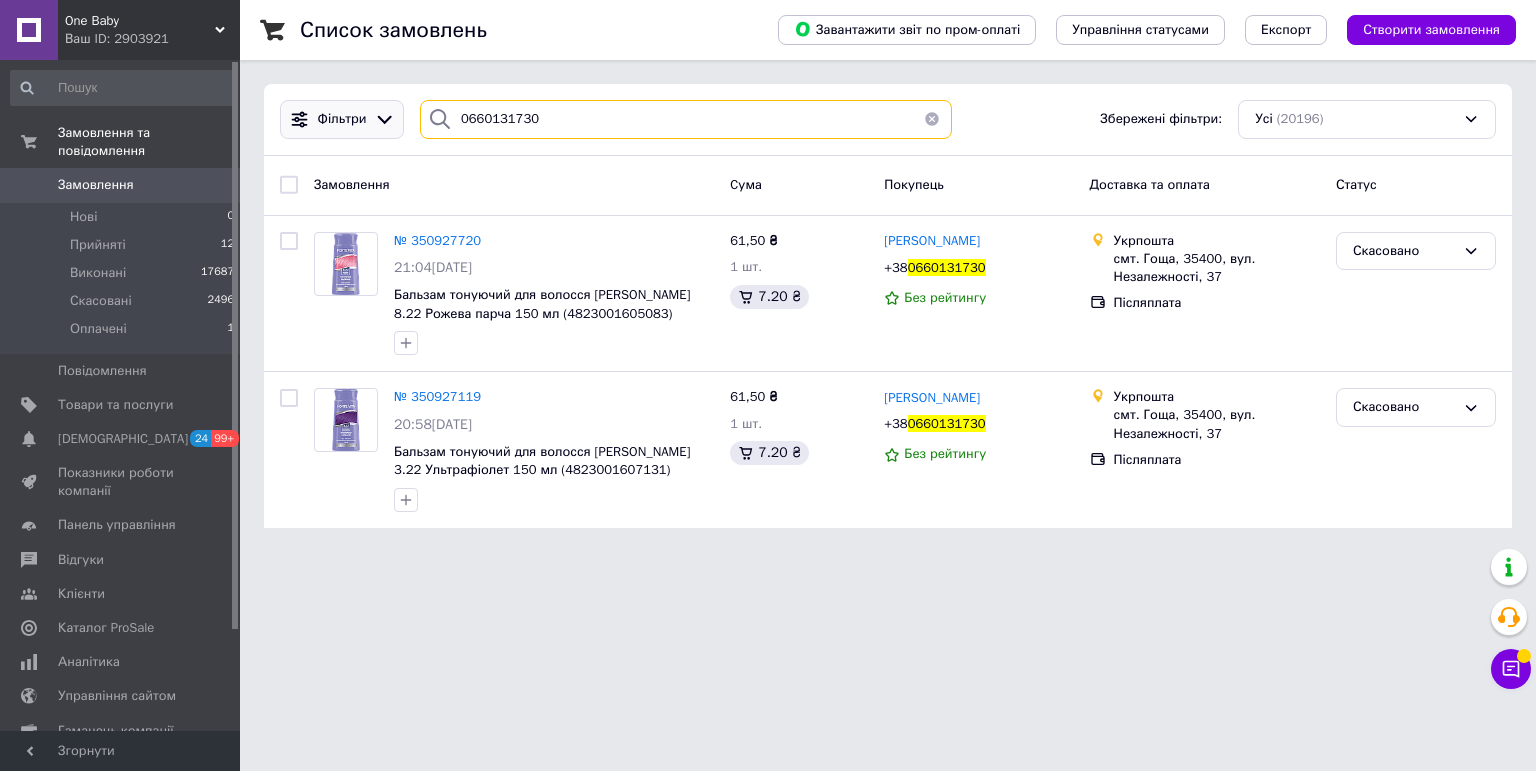 click on "Фільтри 0660131730 Збережені фільтри: Усі (20196)" at bounding box center (888, 119) 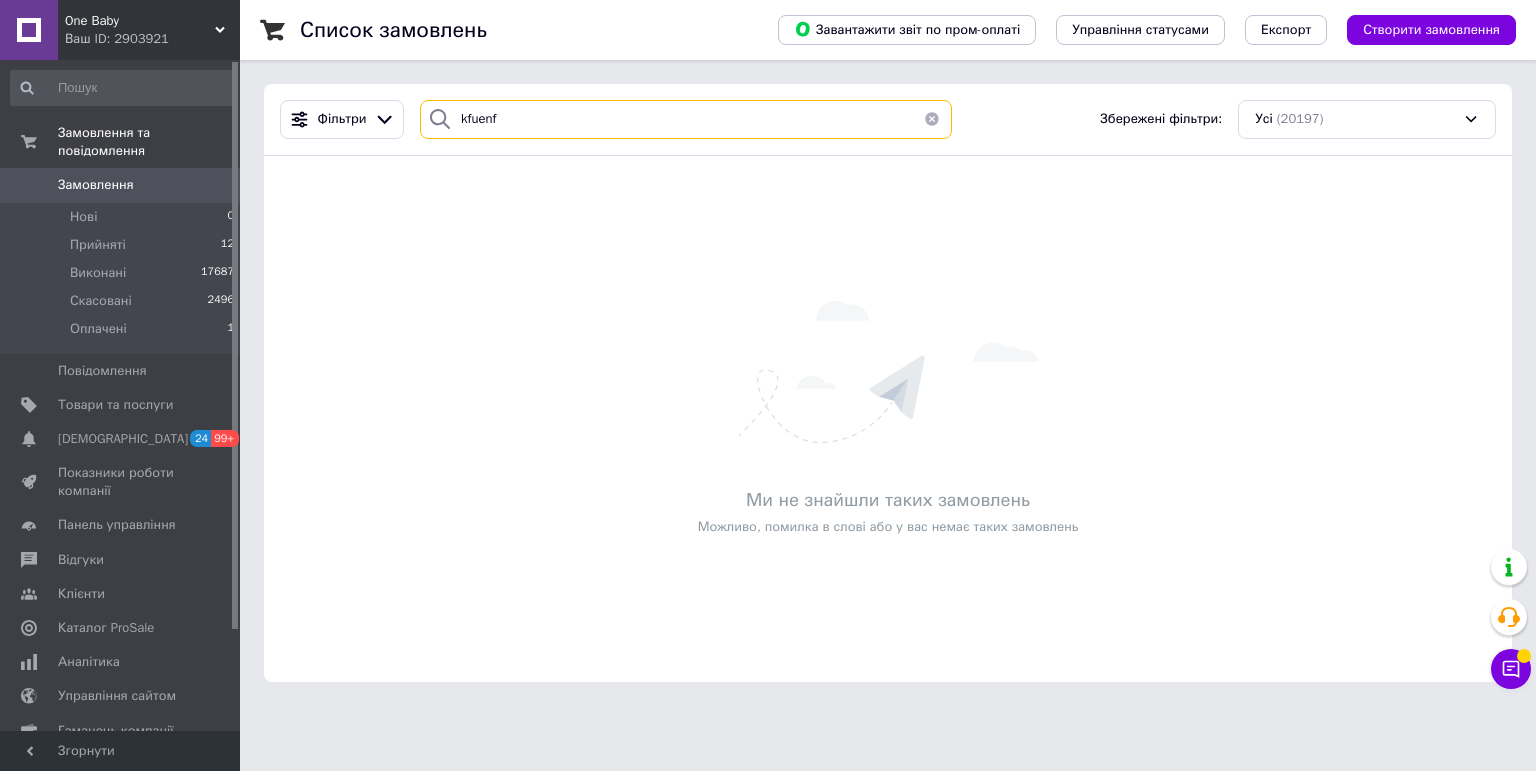 drag, startPoint x: 517, startPoint y: 108, endPoint x: 418, endPoint y: 118, distance: 99.50377 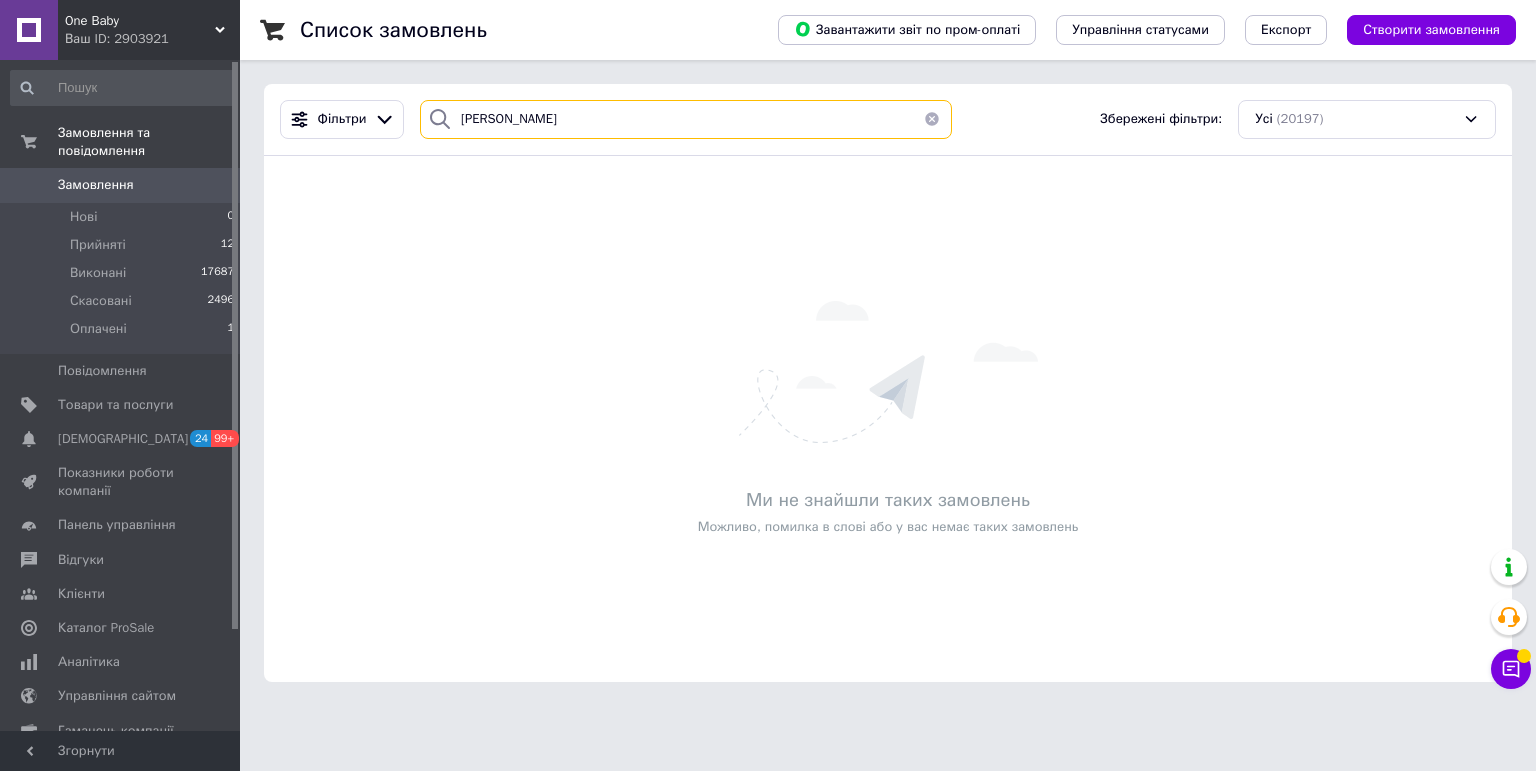 type on "[PERSON_NAME]" 